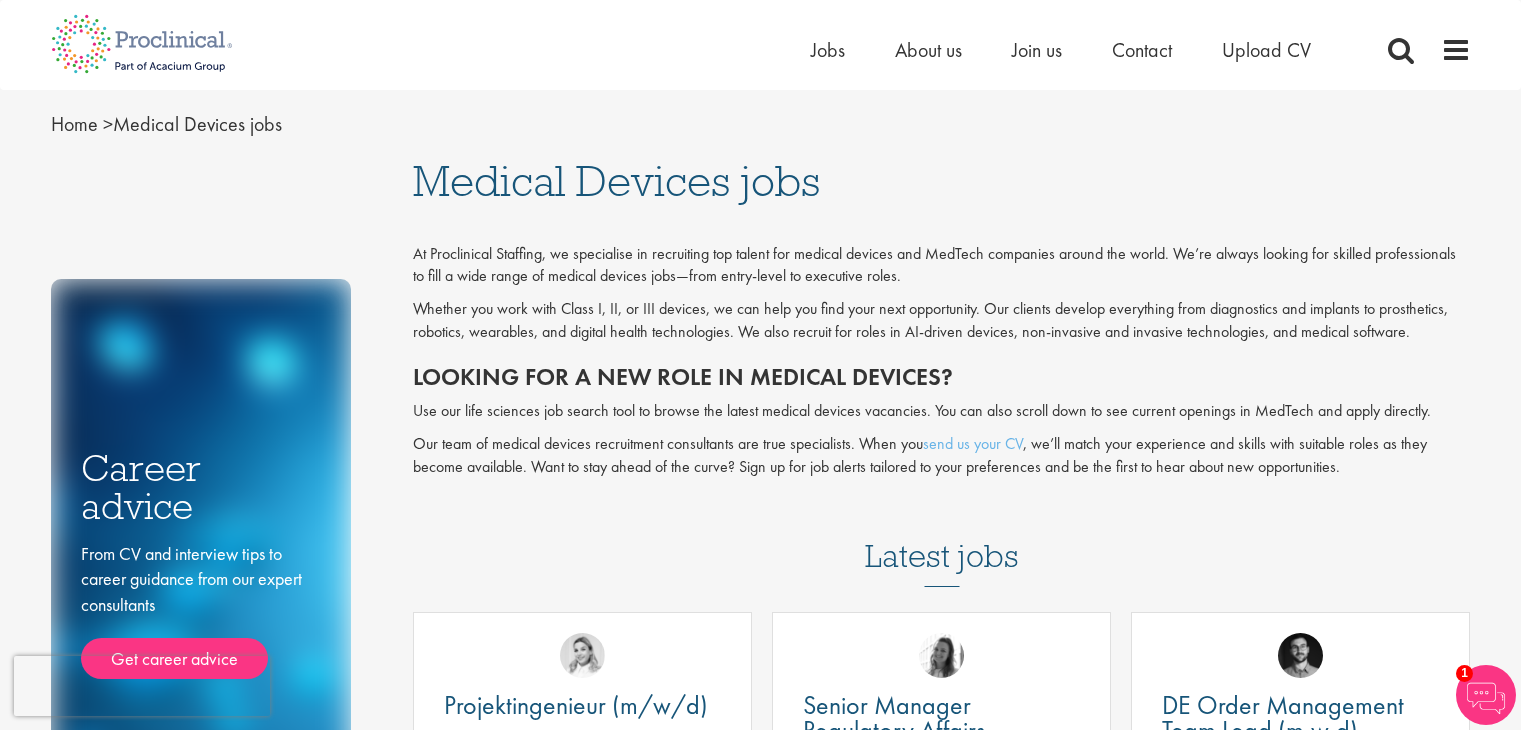 scroll, scrollTop: 0, scrollLeft: 0, axis: both 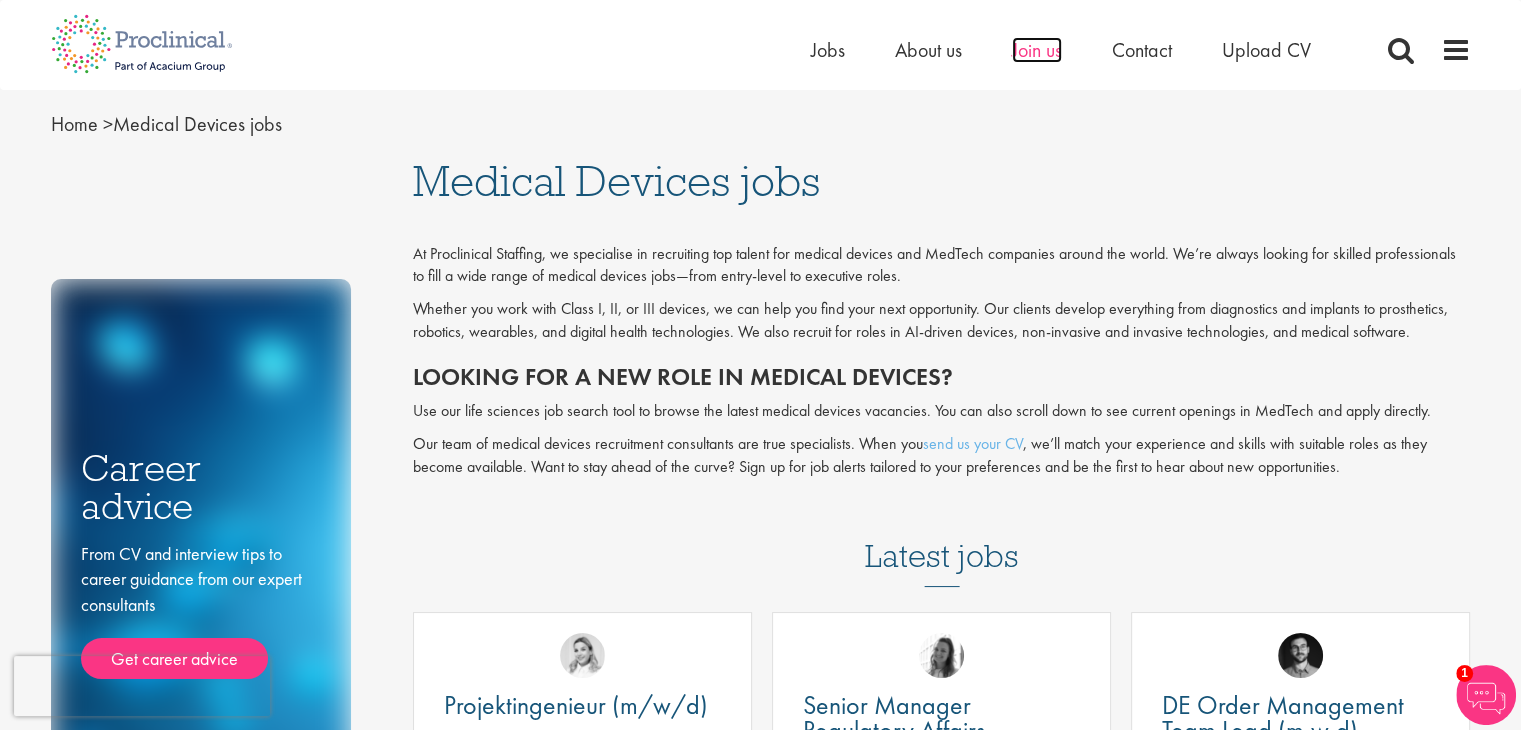 click on "Join us" at bounding box center (1037, 50) 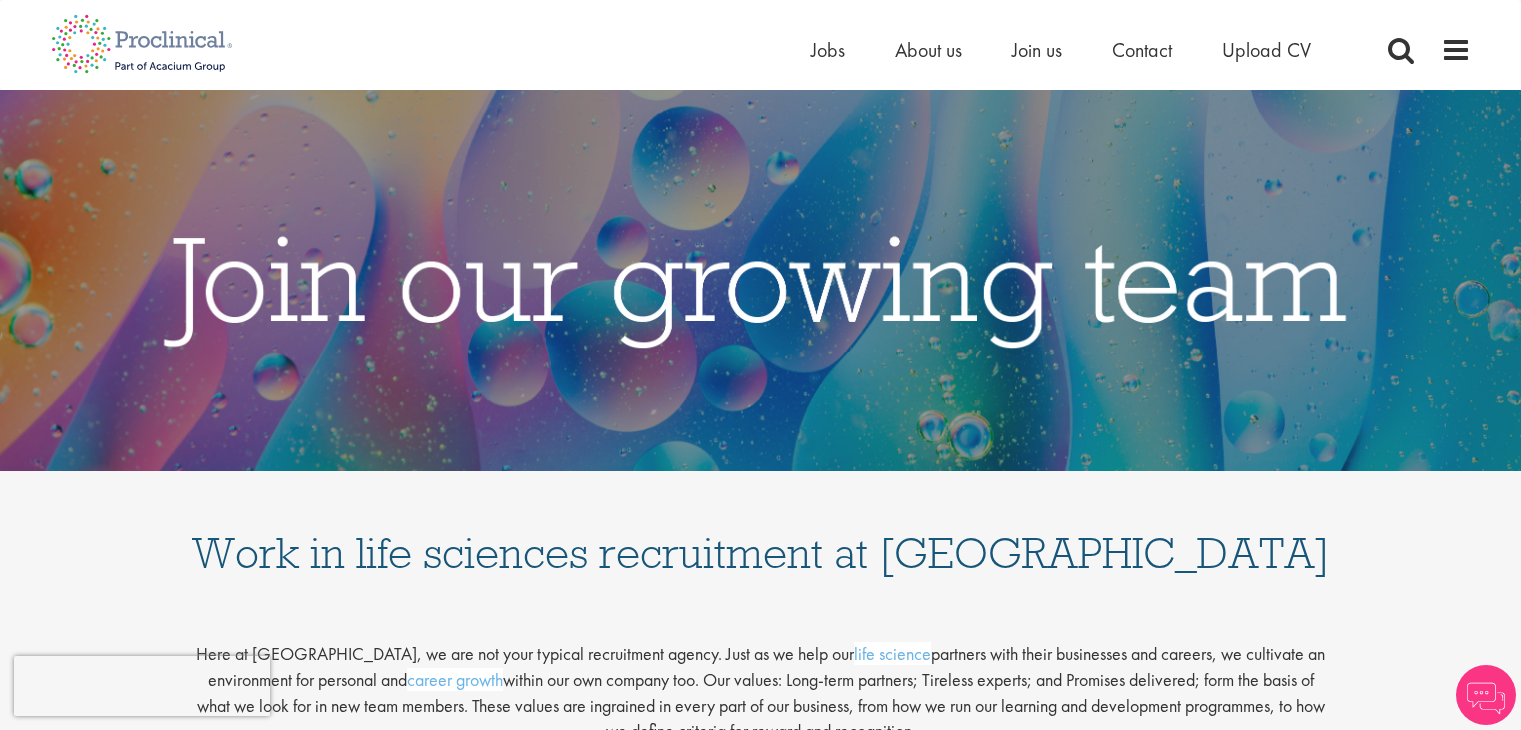 scroll, scrollTop: 0, scrollLeft: 0, axis: both 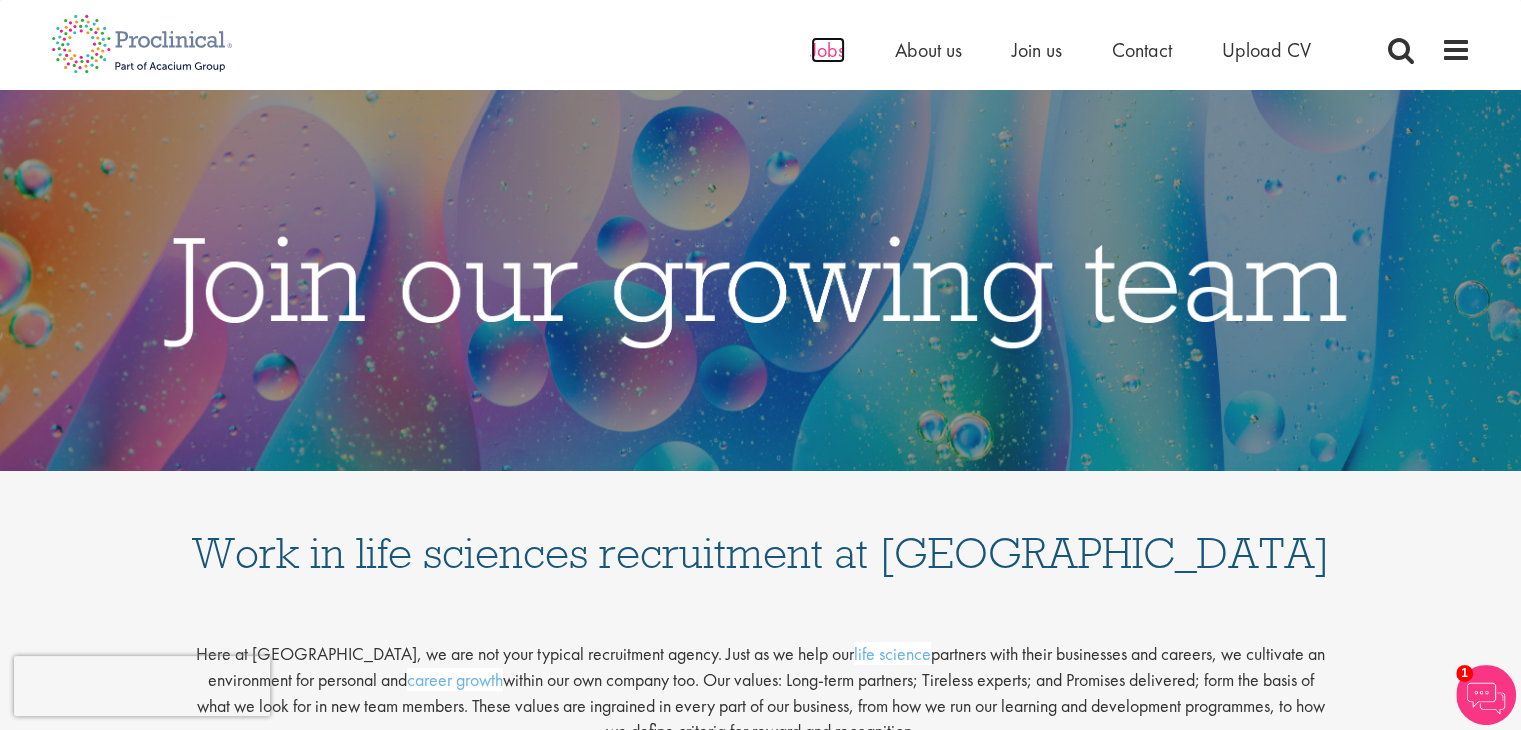 click on "Jobs" at bounding box center (828, 50) 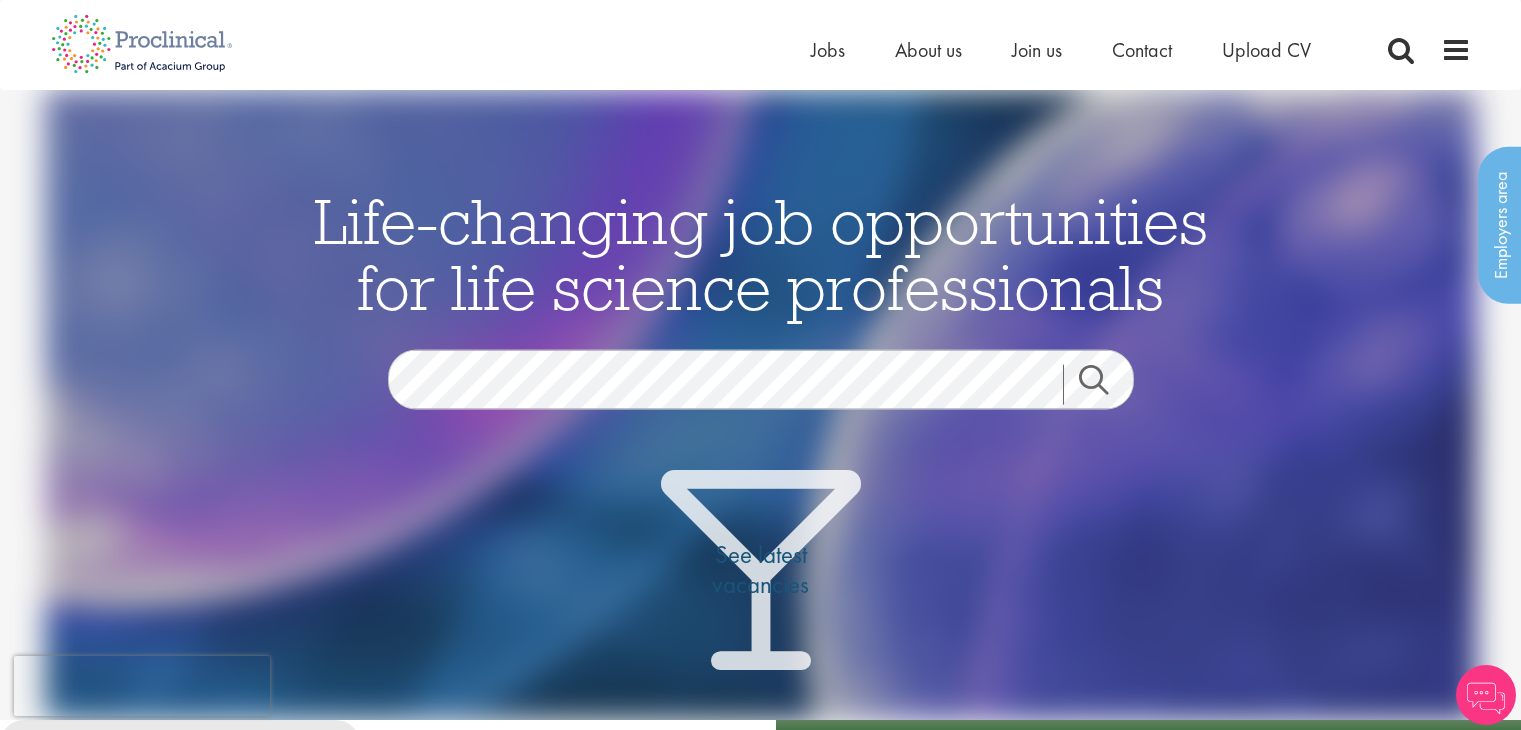 scroll, scrollTop: 0, scrollLeft: 0, axis: both 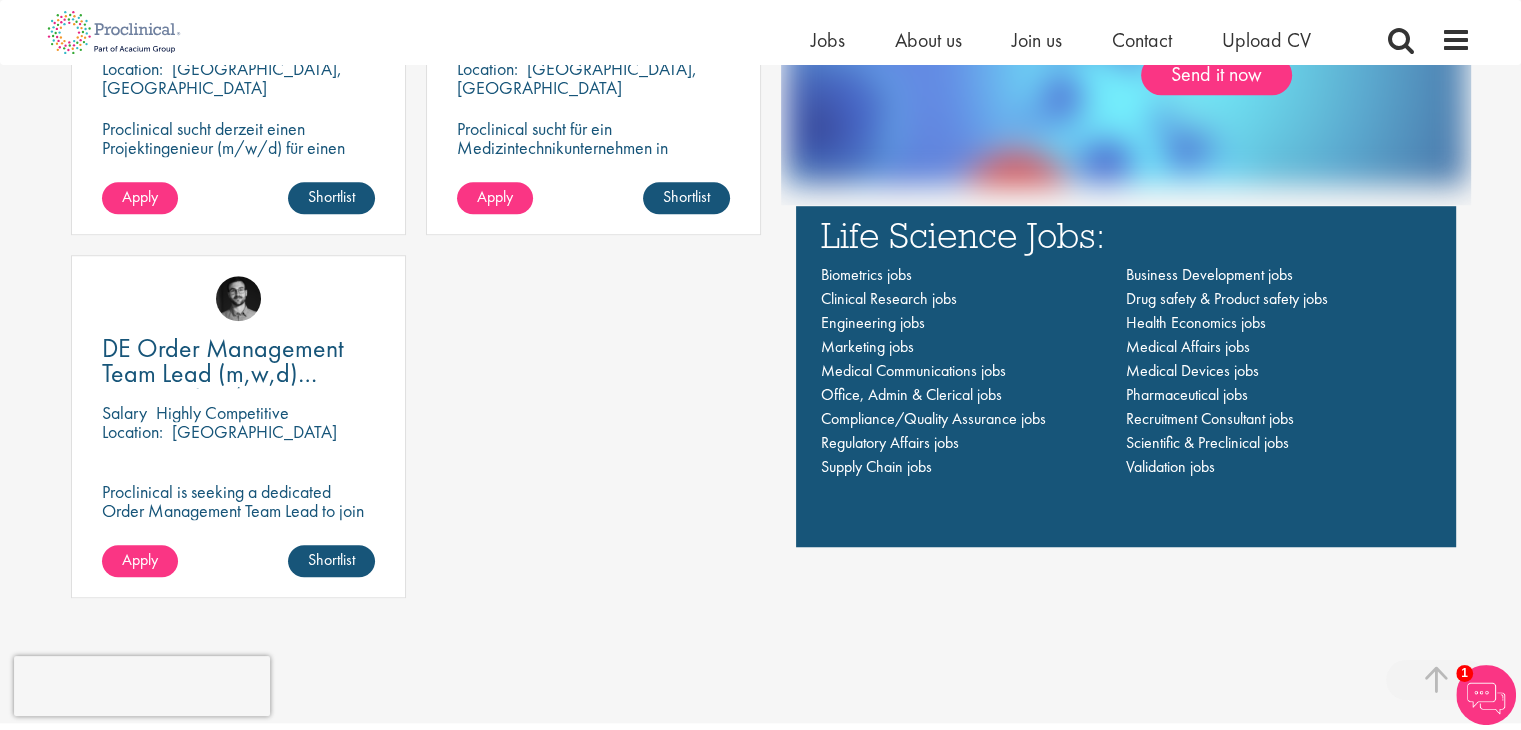 drag, startPoint x: 1525, startPoint y: 89, endPoint x: 1501, endPoint y: 358, distance: 270.0685 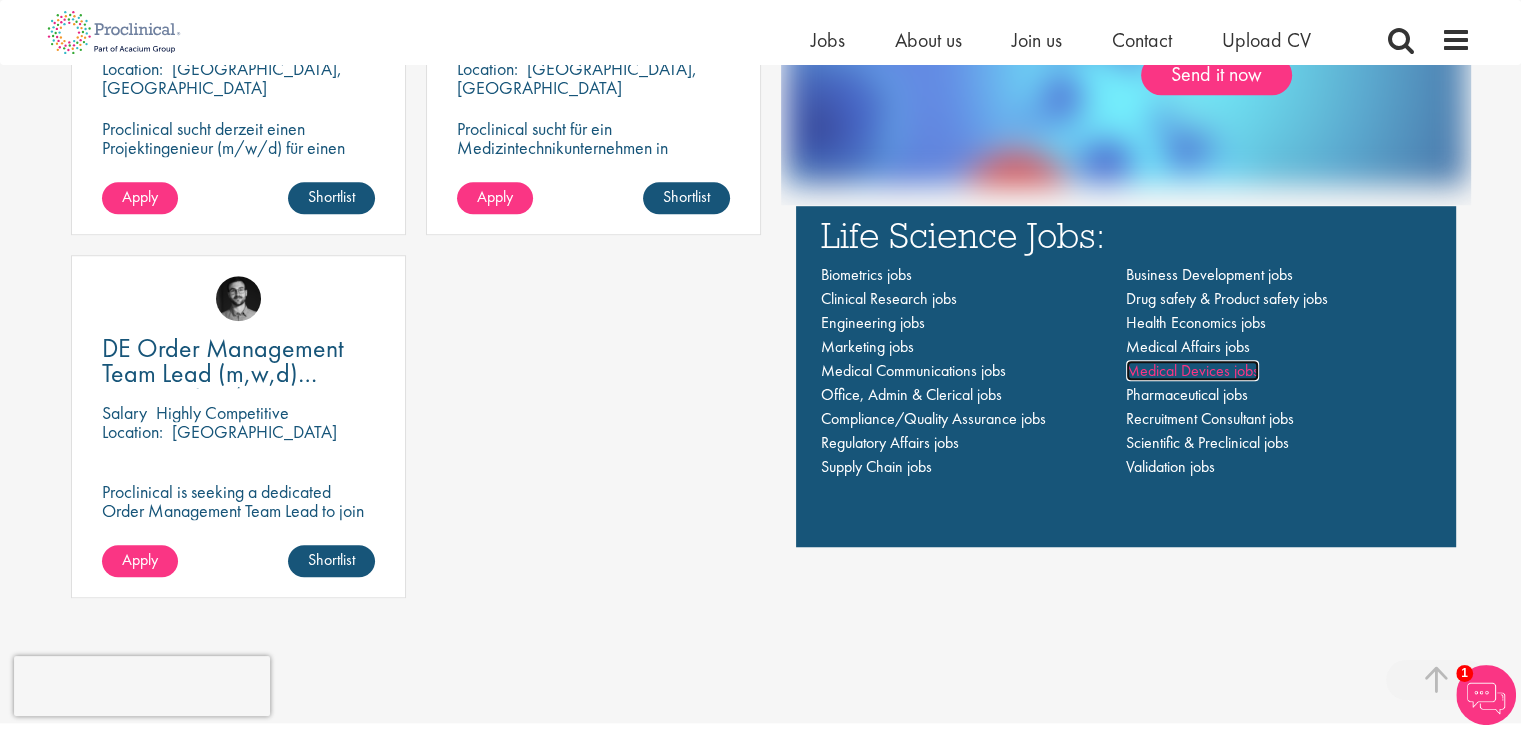 click on "Medical Devices jobs" at bounding box center [1192, 370] 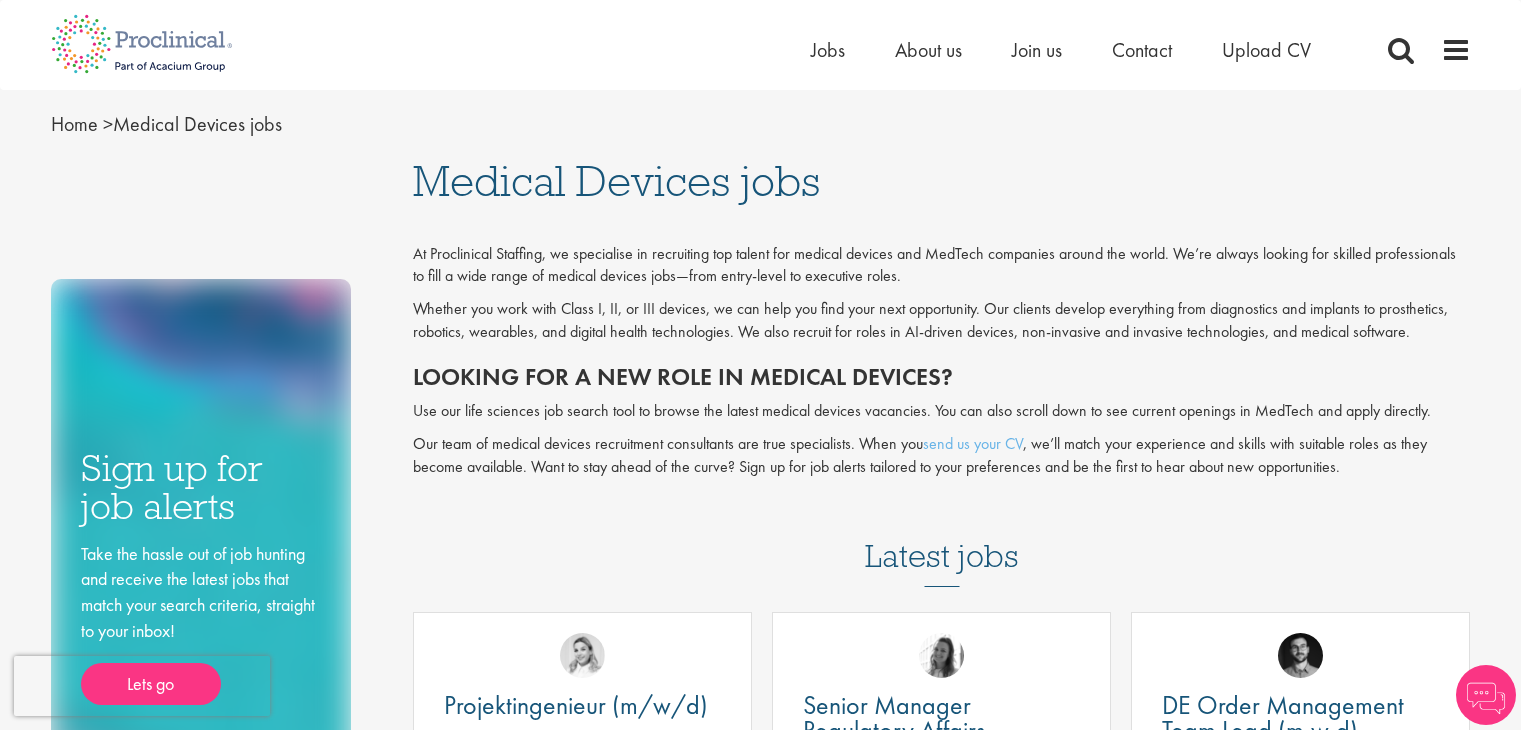 scroll, scrollTop: 0, scrollLeft: 0, axis: both 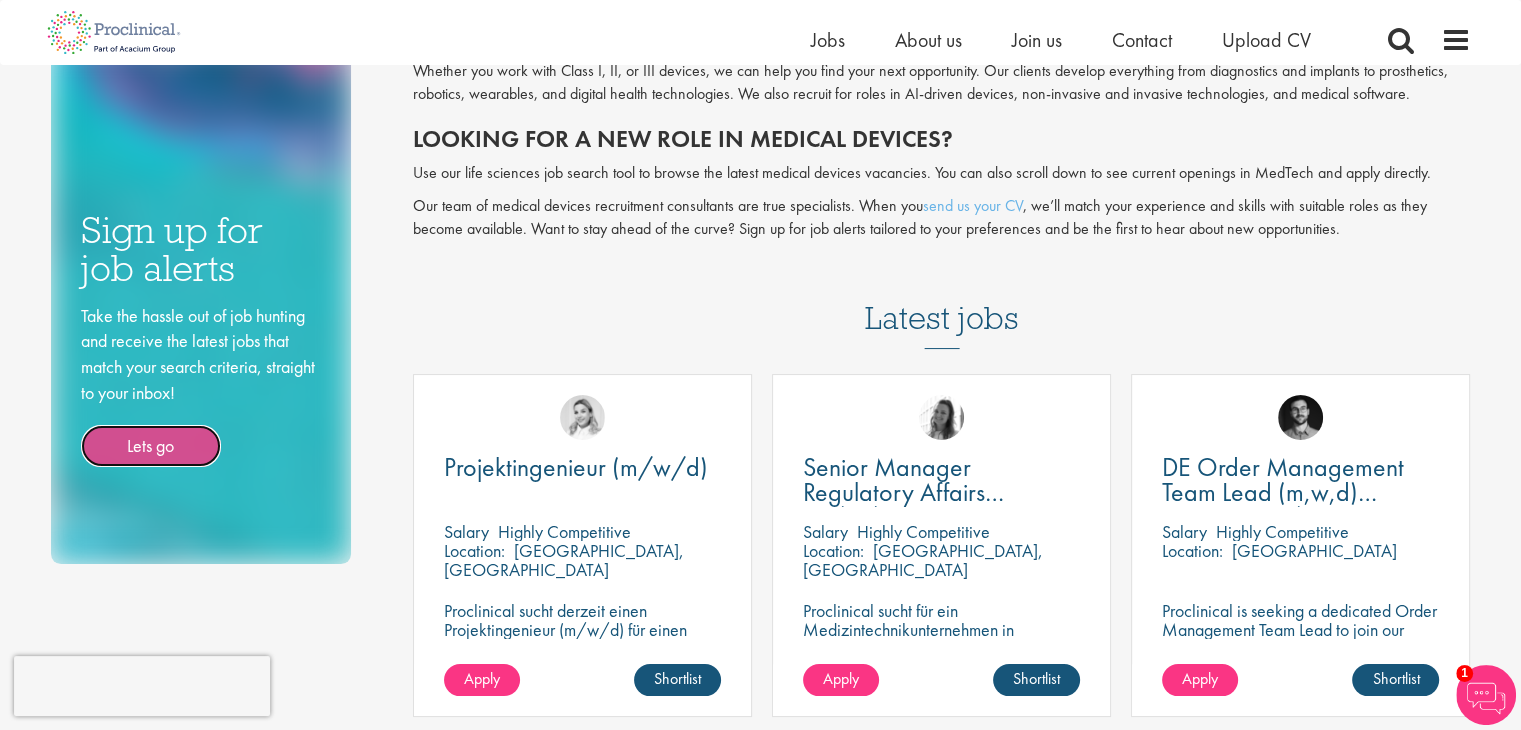 click on "Lets go" at bounding box center [151, 446] 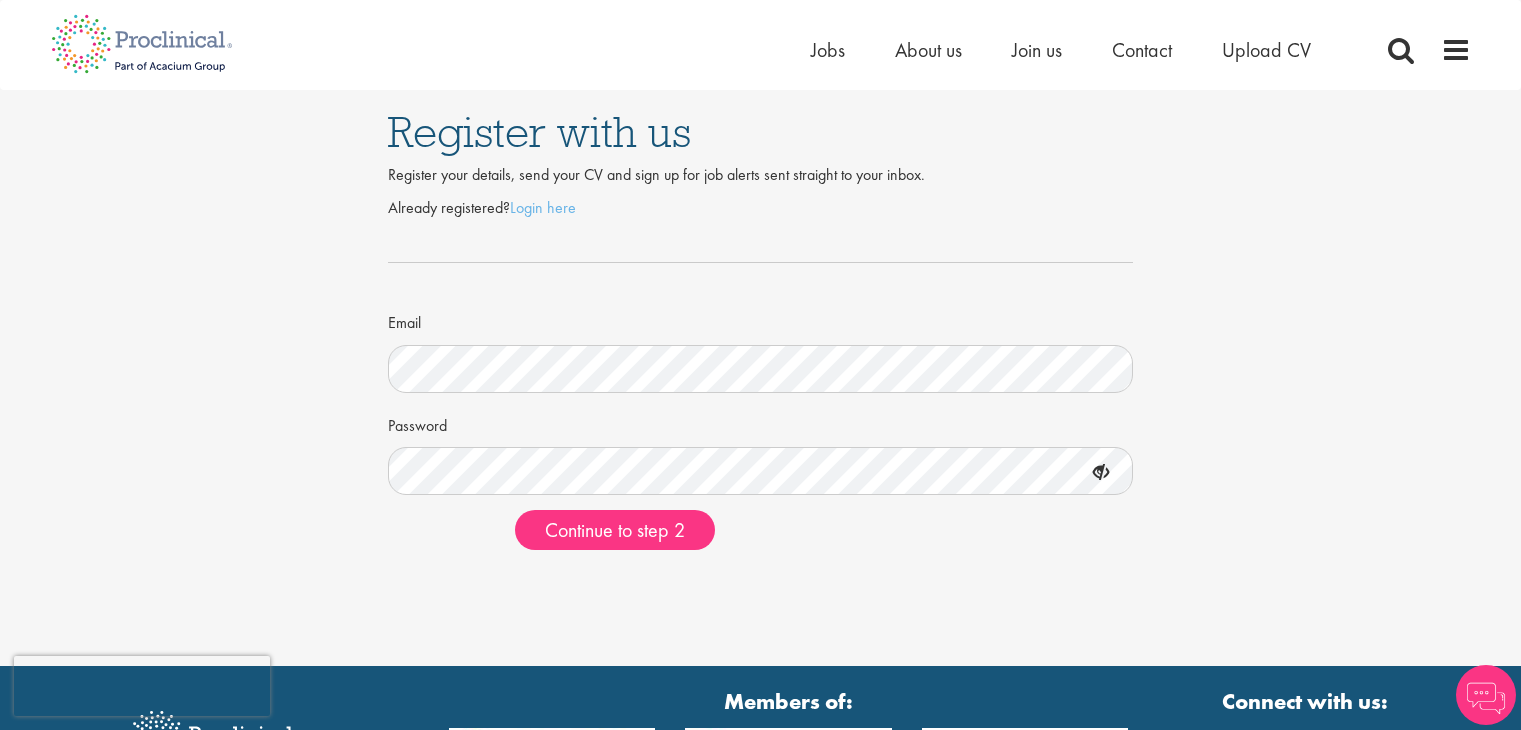 scroll, scrollTop: 0, scrollLeft: 0, axis: both 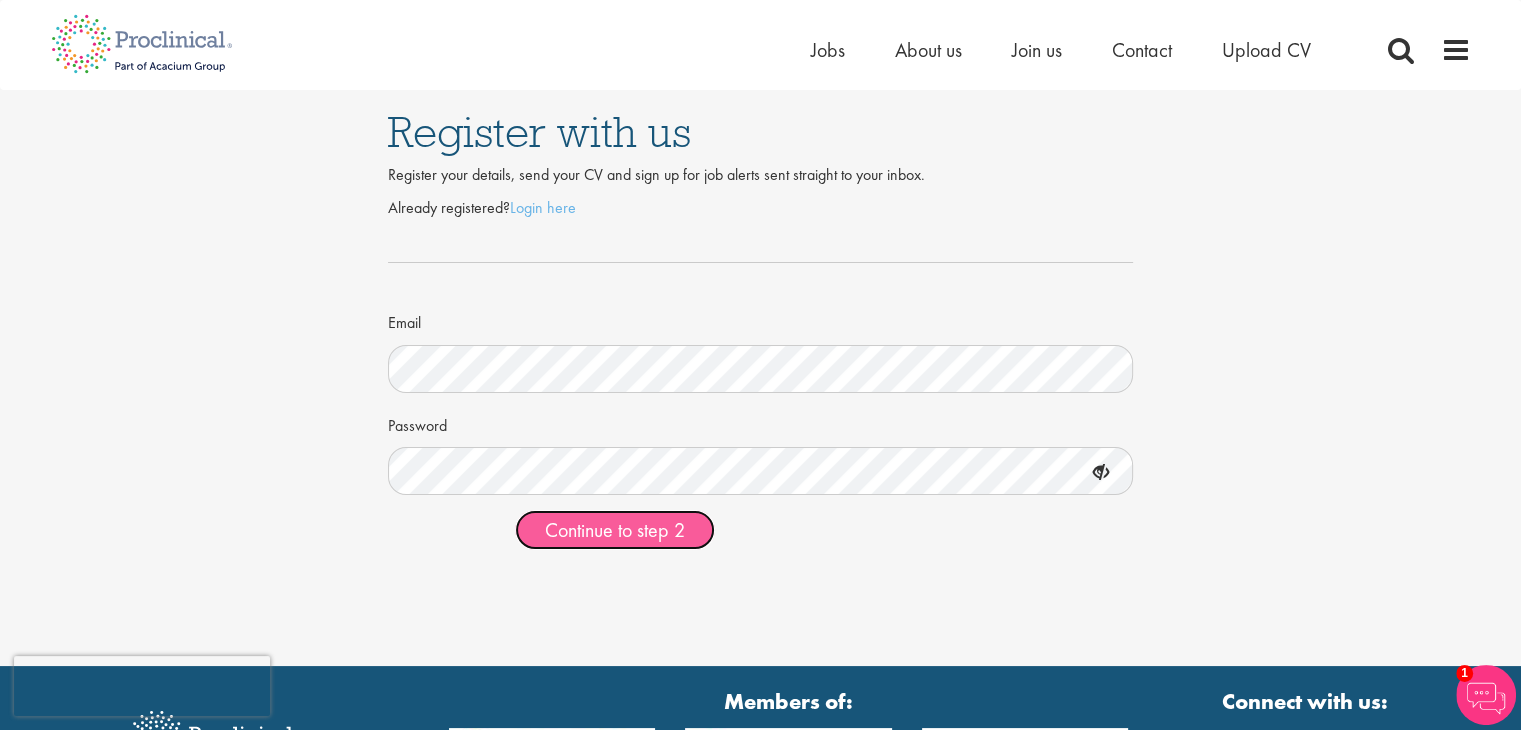 click on "Continue to step 2" at bounding box center [615, 530] 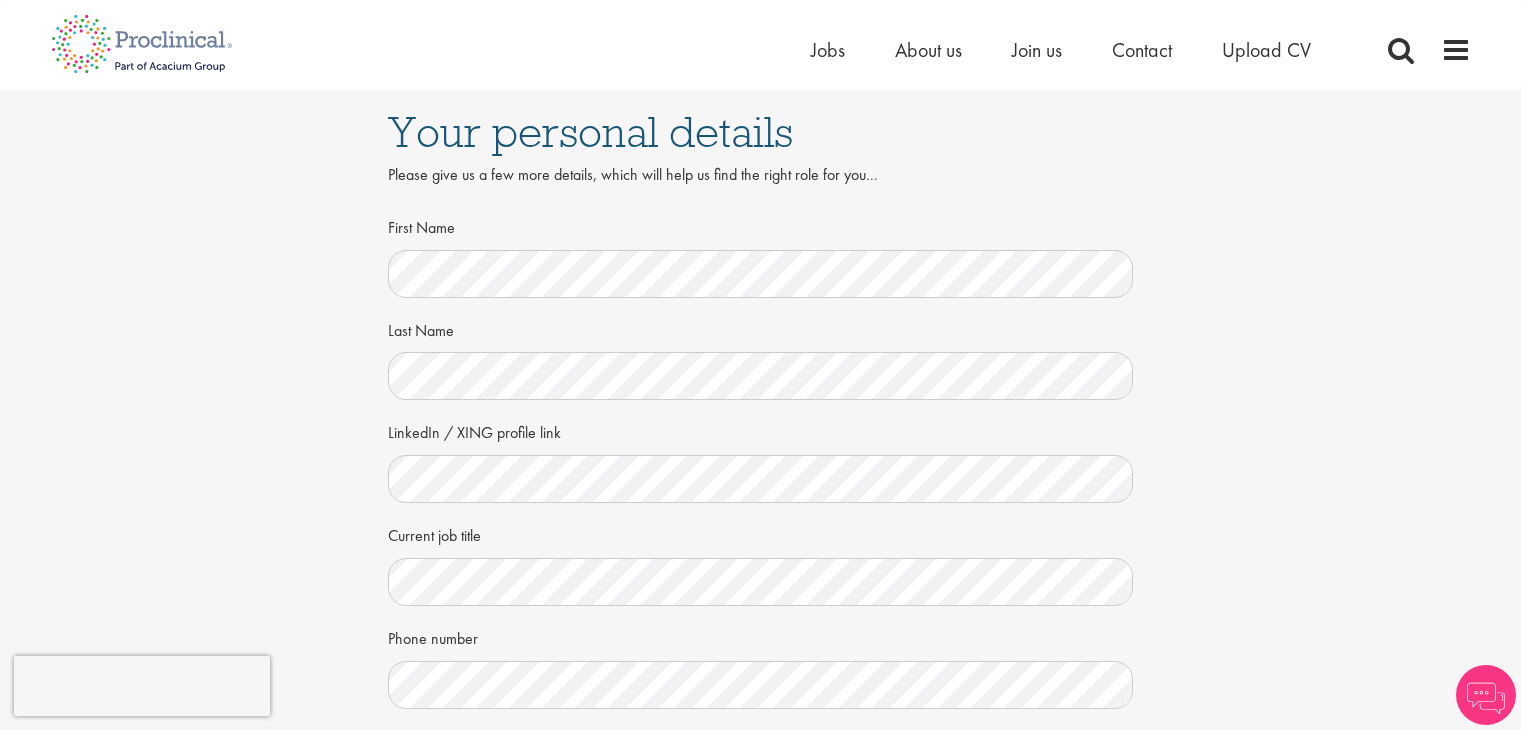 scroll, scrollTop: 0, scrollLeft: 0, axis: both 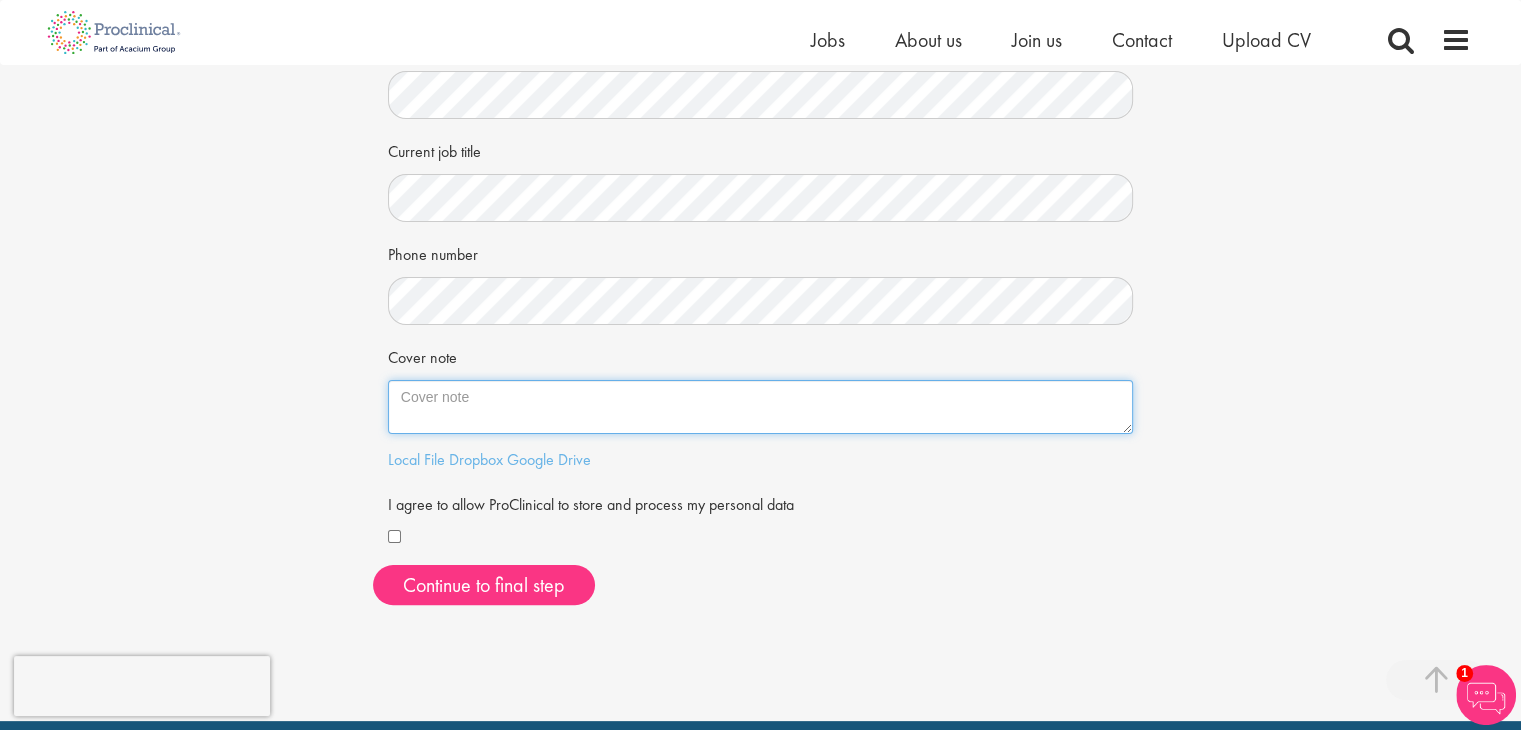 click on "Cover note" at bounding box center (761, 407) 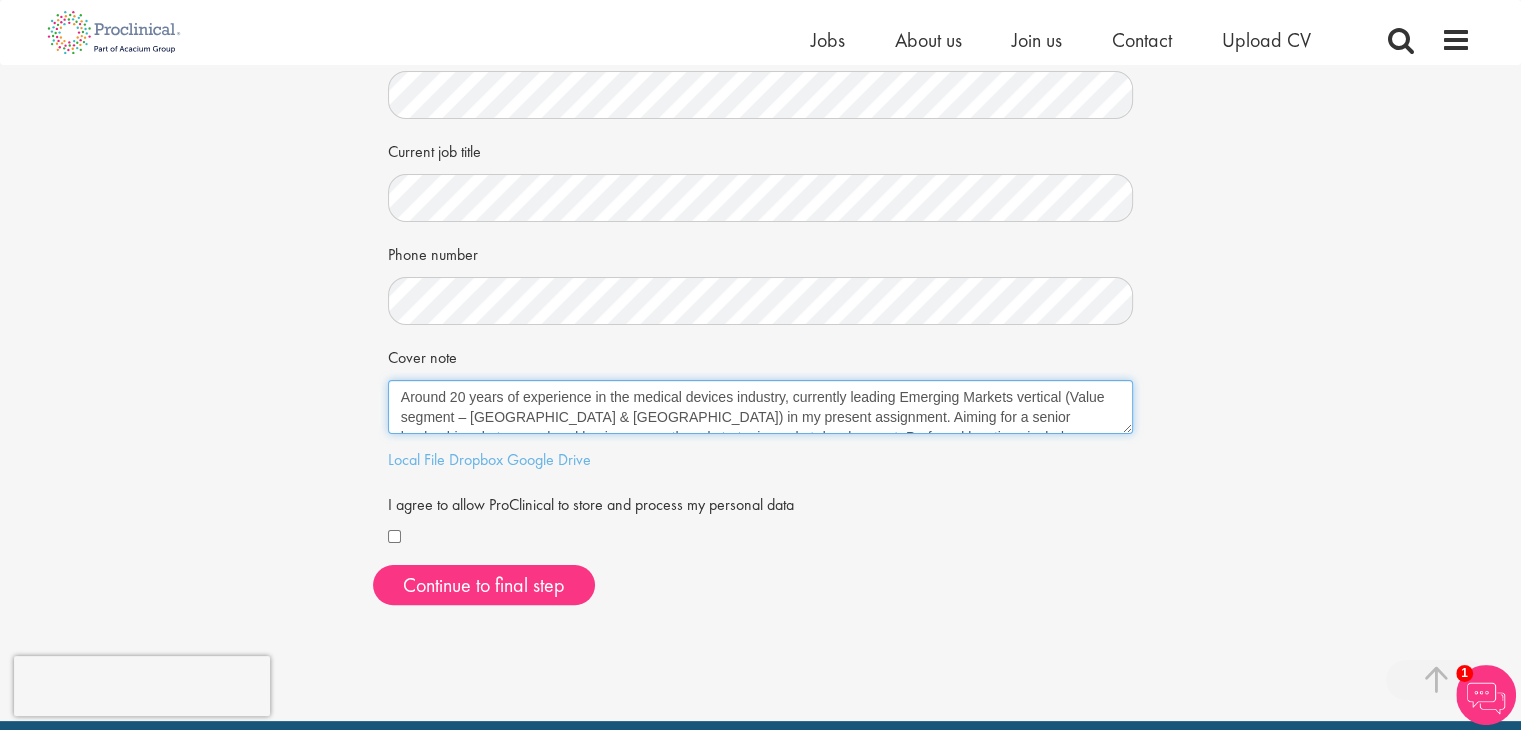 scroll, scrollTop: 32, scrollLeft: 0, axis: vertical 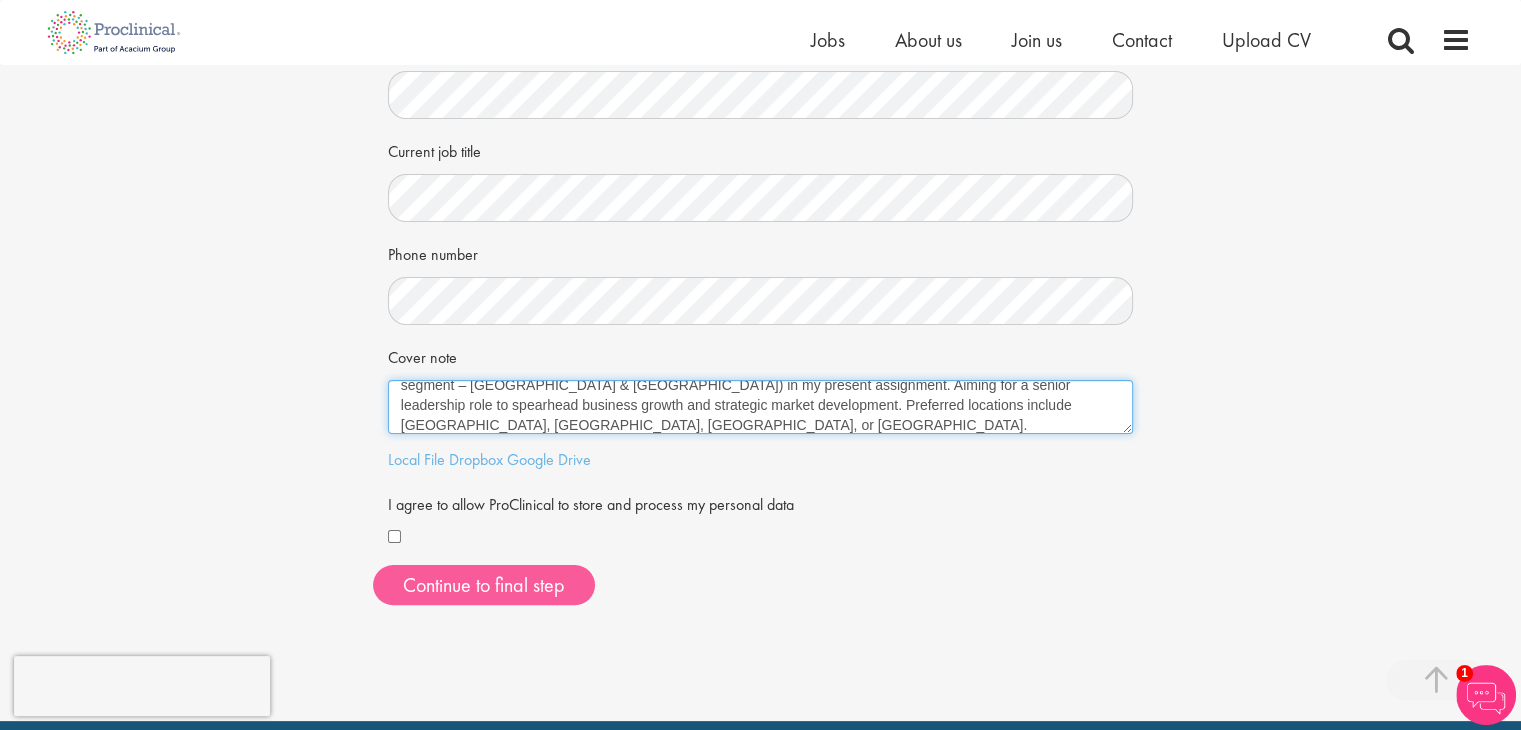 type on "Around 20 years of experience in the medical devices industry, currently leading Emerging Markets vertical (Value segment – [GEOGRAPHIC_DATA] & [GEOGRAPHIC_DATA]) in my present assignment. Aiming for a senior leadership role to spearhead business growth and strategic market development. Preferred locations include [GEOGRAPHIC_DATA], [GEOGRAPHIC_DATA], [GEOGRAPHIC_DATA], or [GEOGRAPHIC_DATA]." 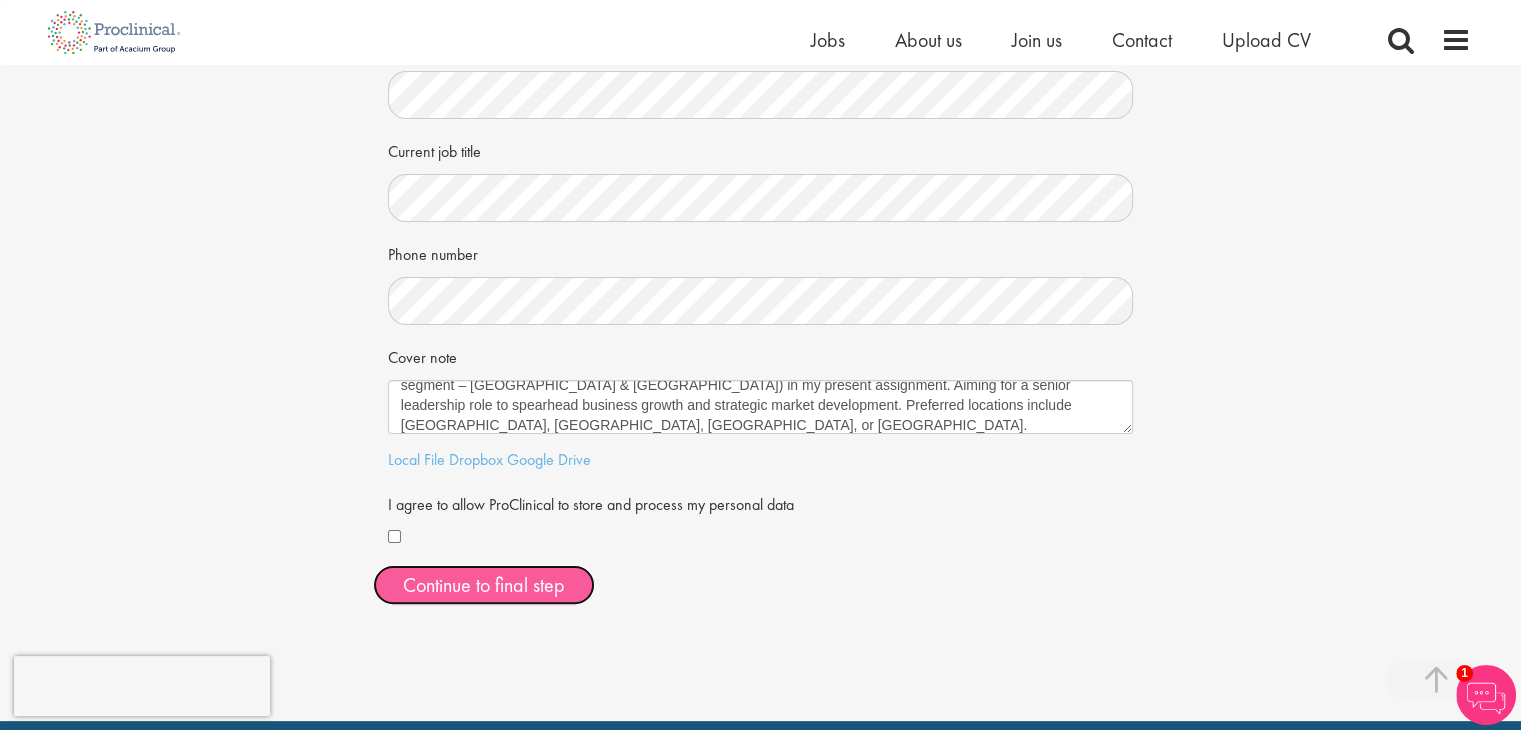 click on "Continue to final step" at bounding box center [484, 585] 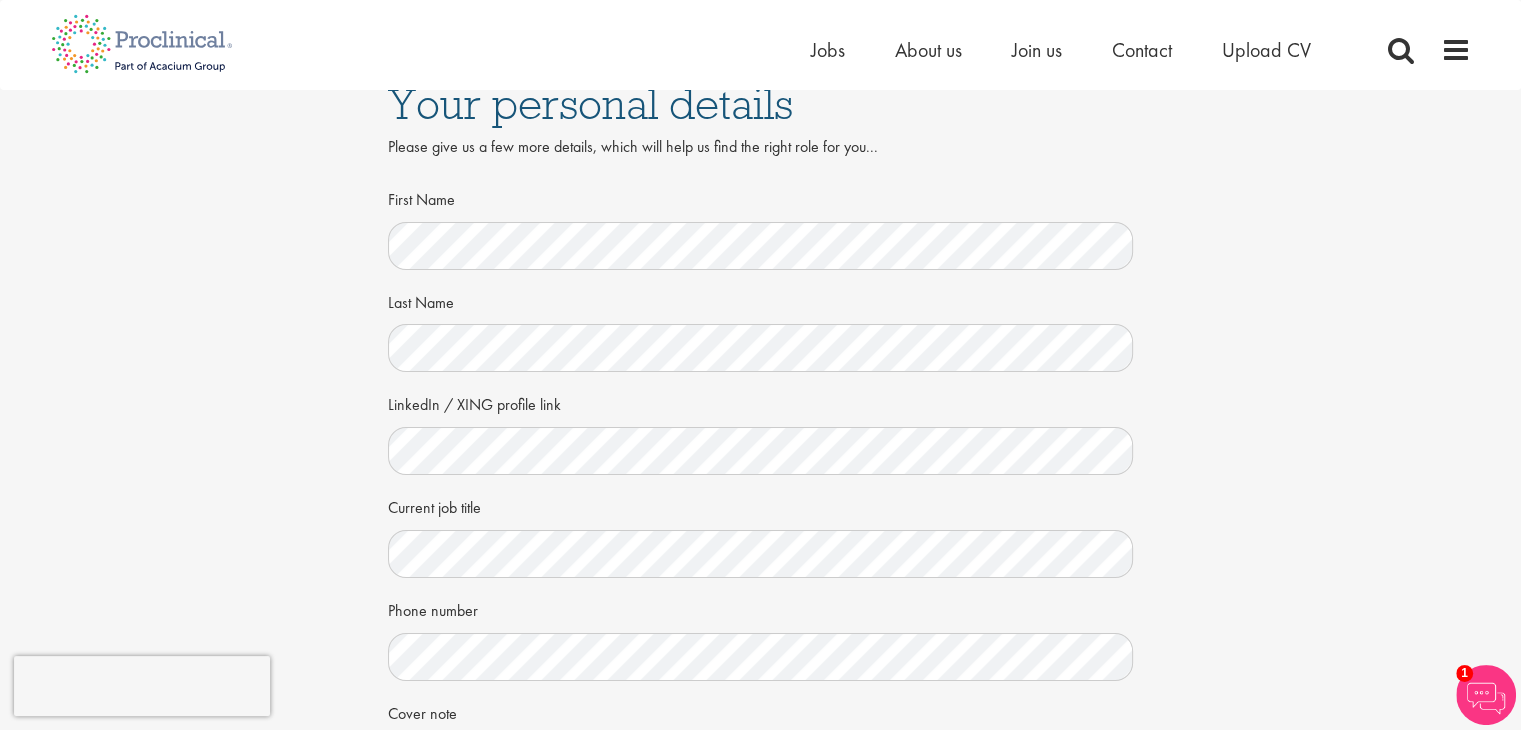 scroll, scrollTop: 0, scrollLeft: 0, axis: both 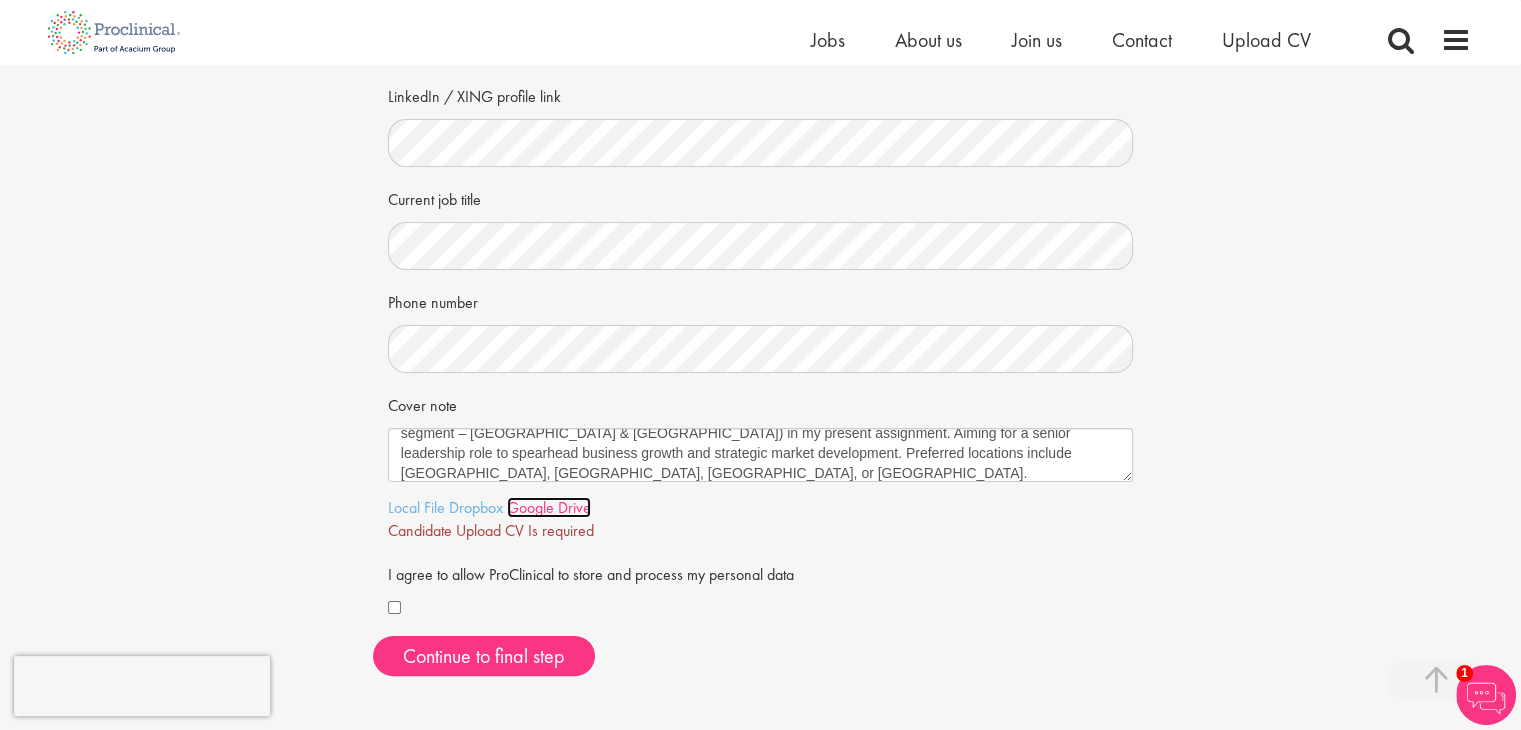 click on "Google Drive" at bounding box center [549, 507] 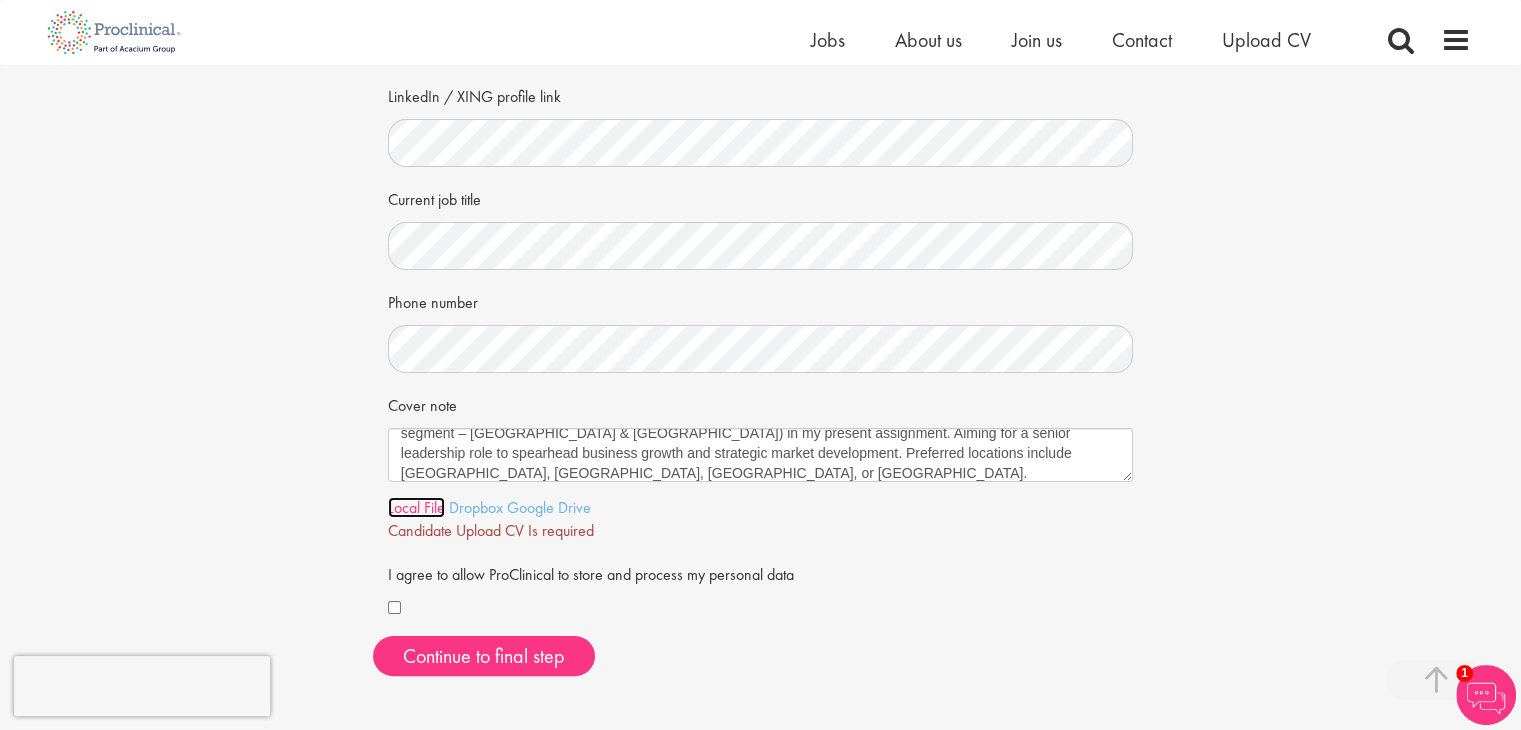 click on "Local File" at bounding box center [416, 507] 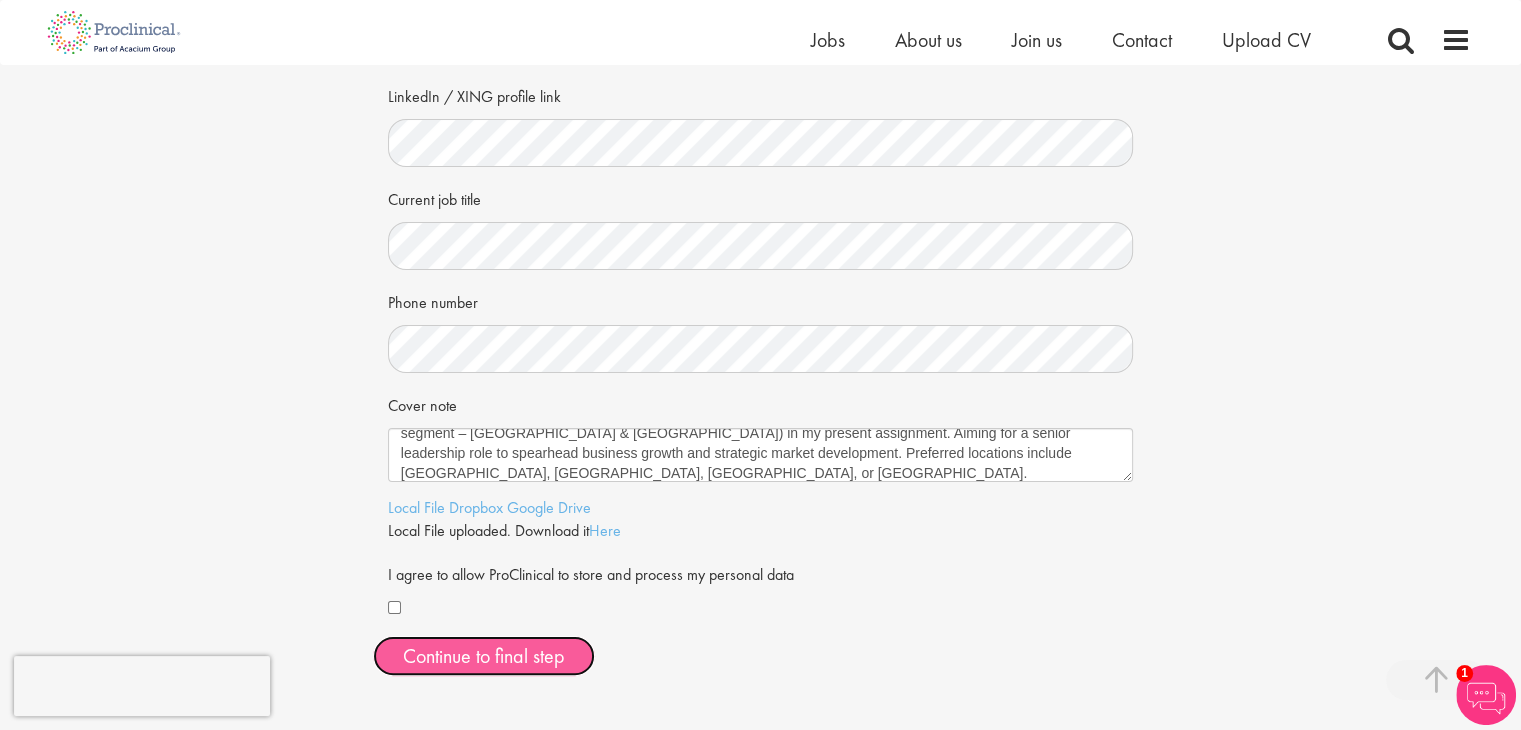 click on "Continue to final step" at bounding box center [484, 656] 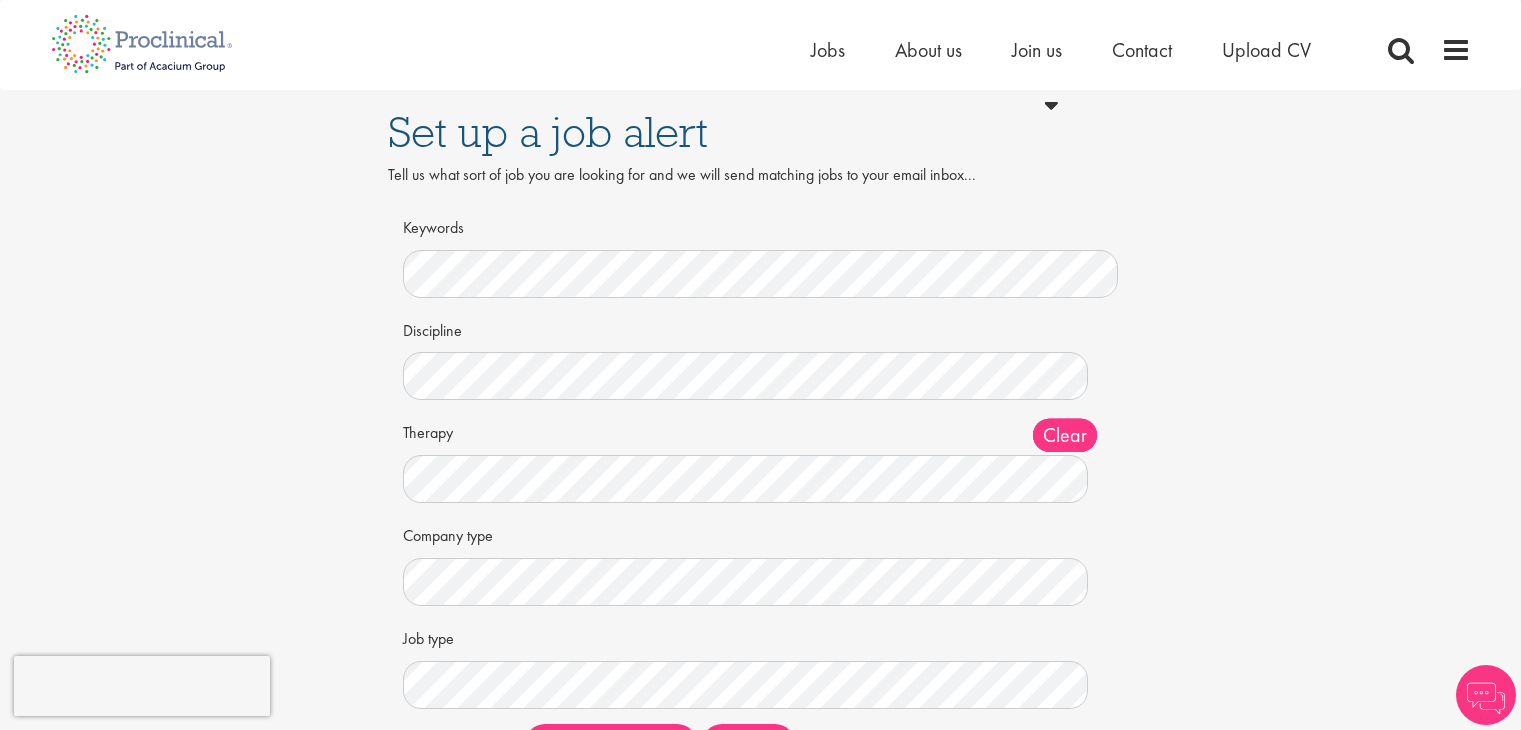 scroll, scrollTop: 0, scrollLeft: 0, axis: both 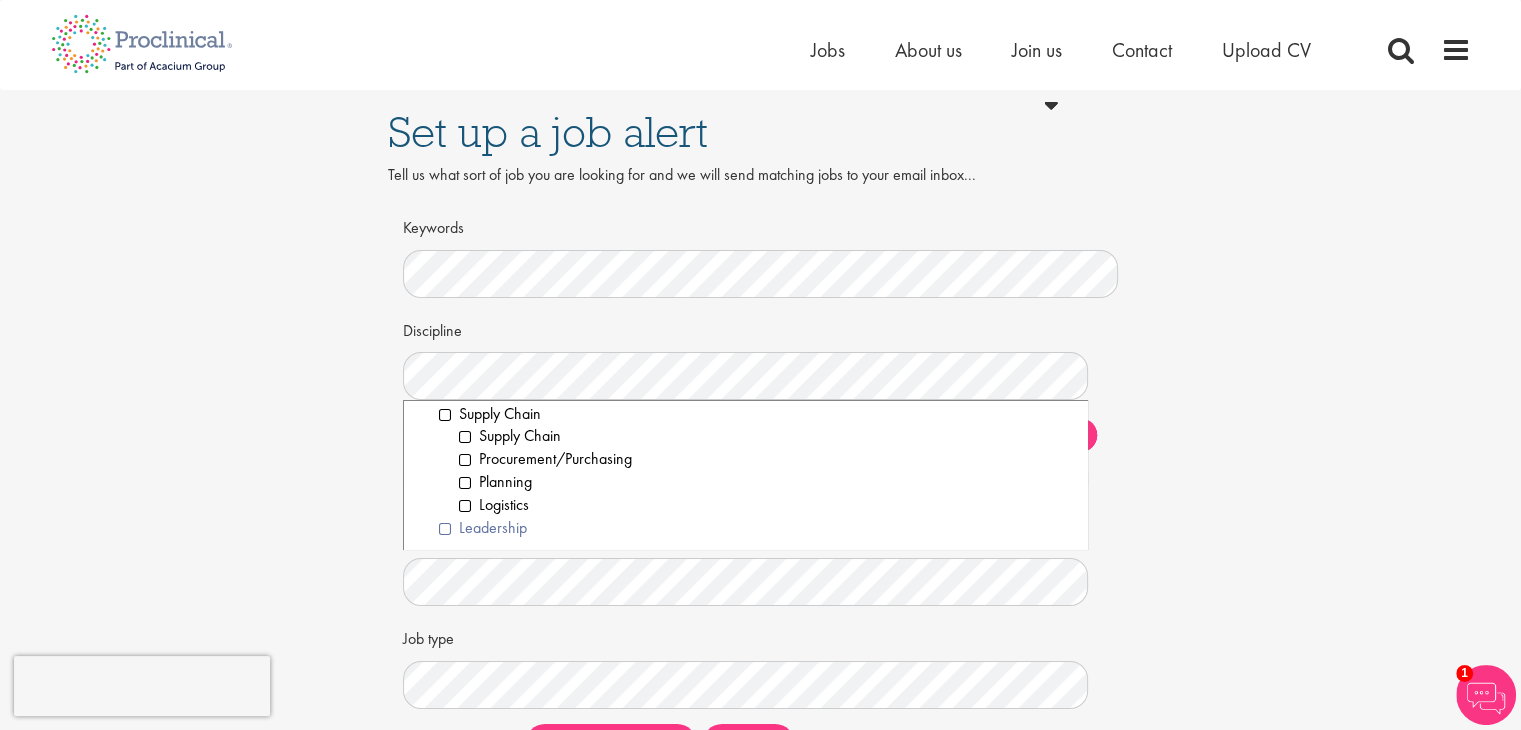 click on "Leadership" at bounding box center (756, 528) 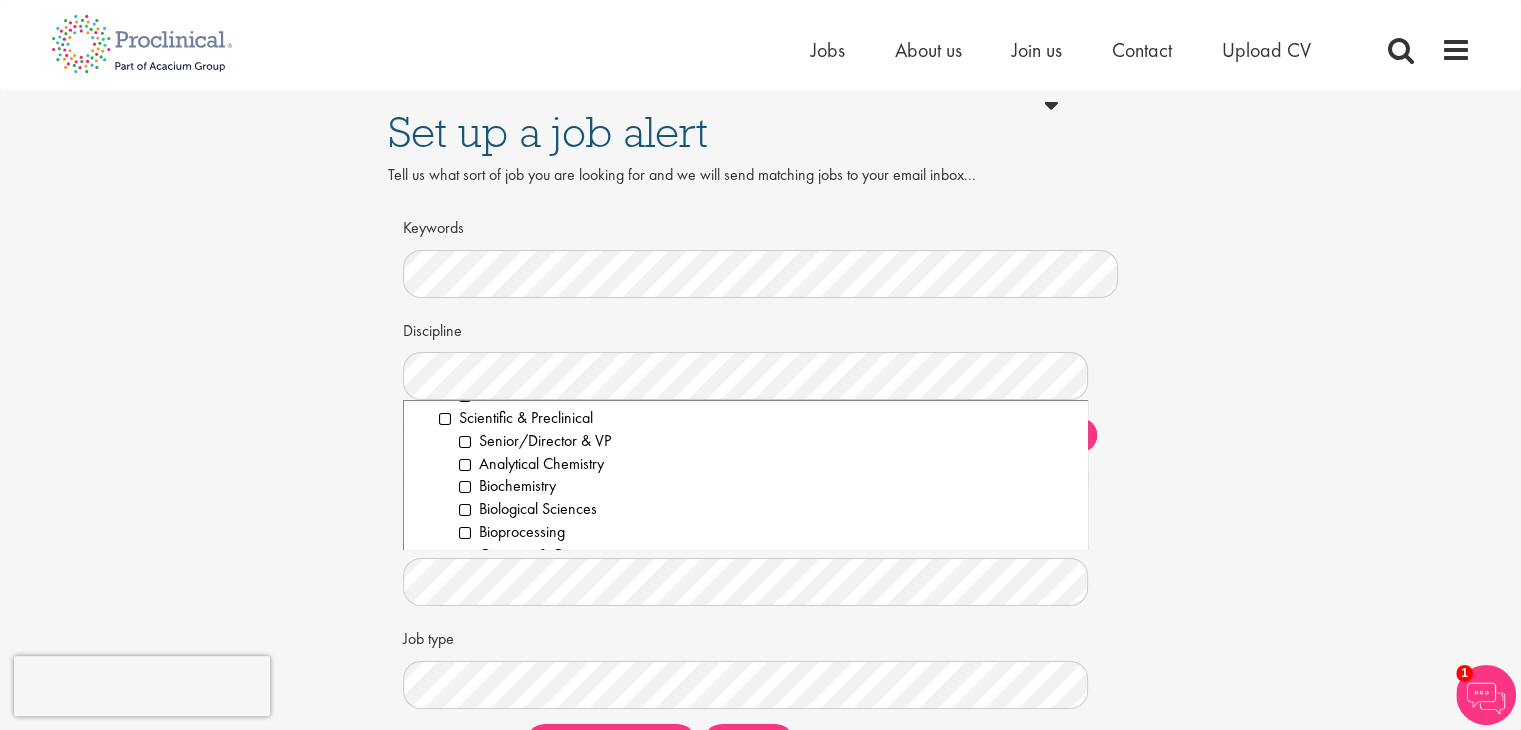 scroll, scrollTop: 2550, scrollLeft: 0, axis: vertical 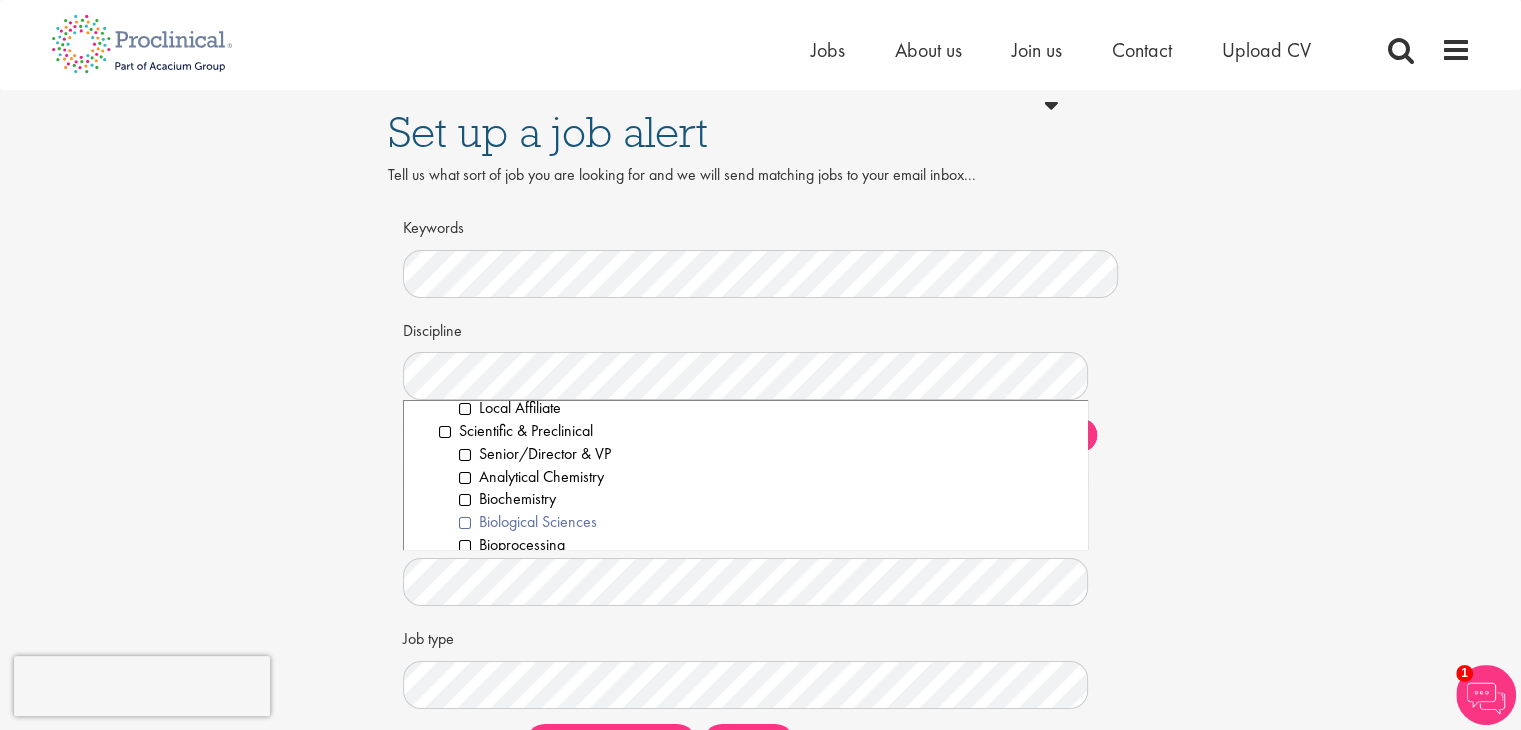 click on "Biological Sciences" at bounding box center [766, 522] 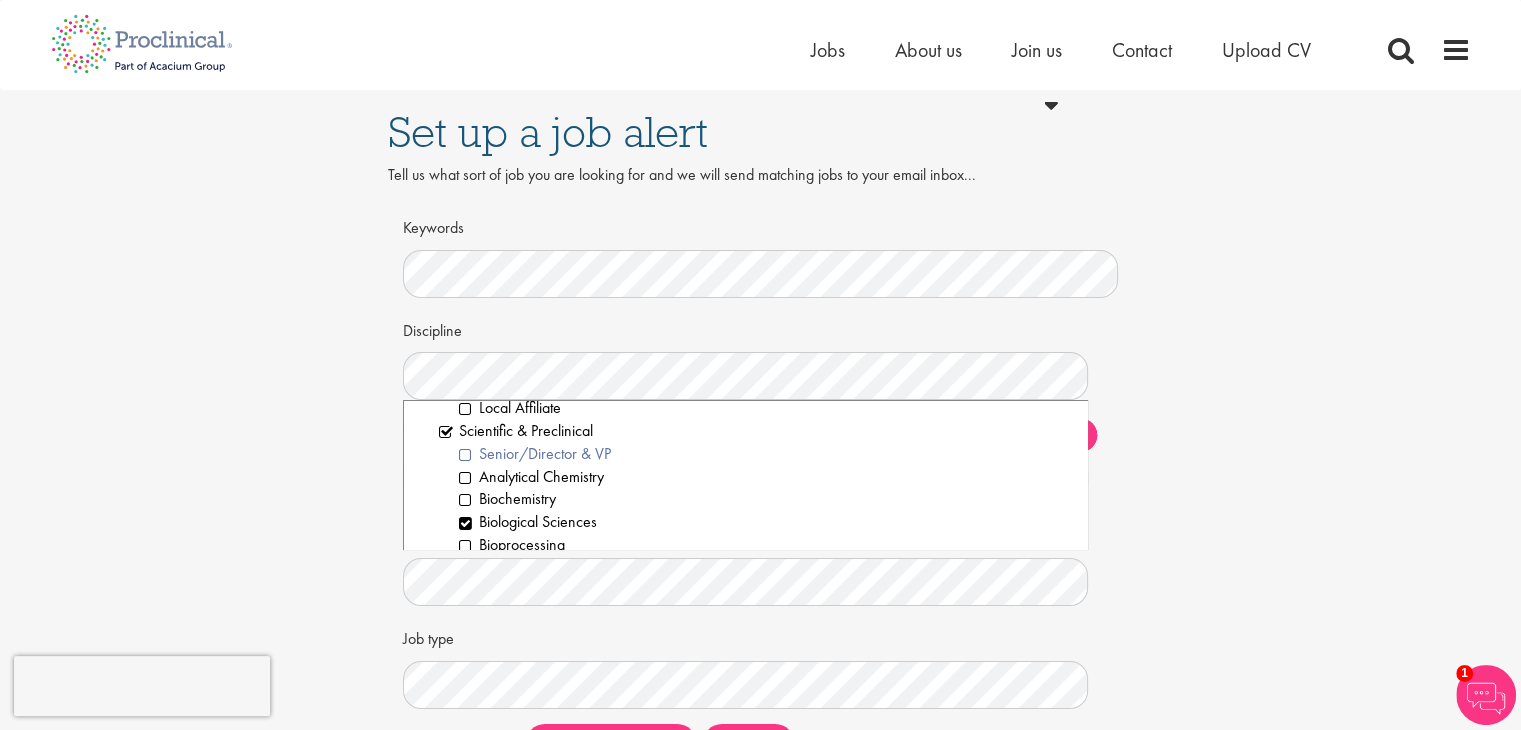 click on "Senior/Director & VP" at bounding box center [766, 454] 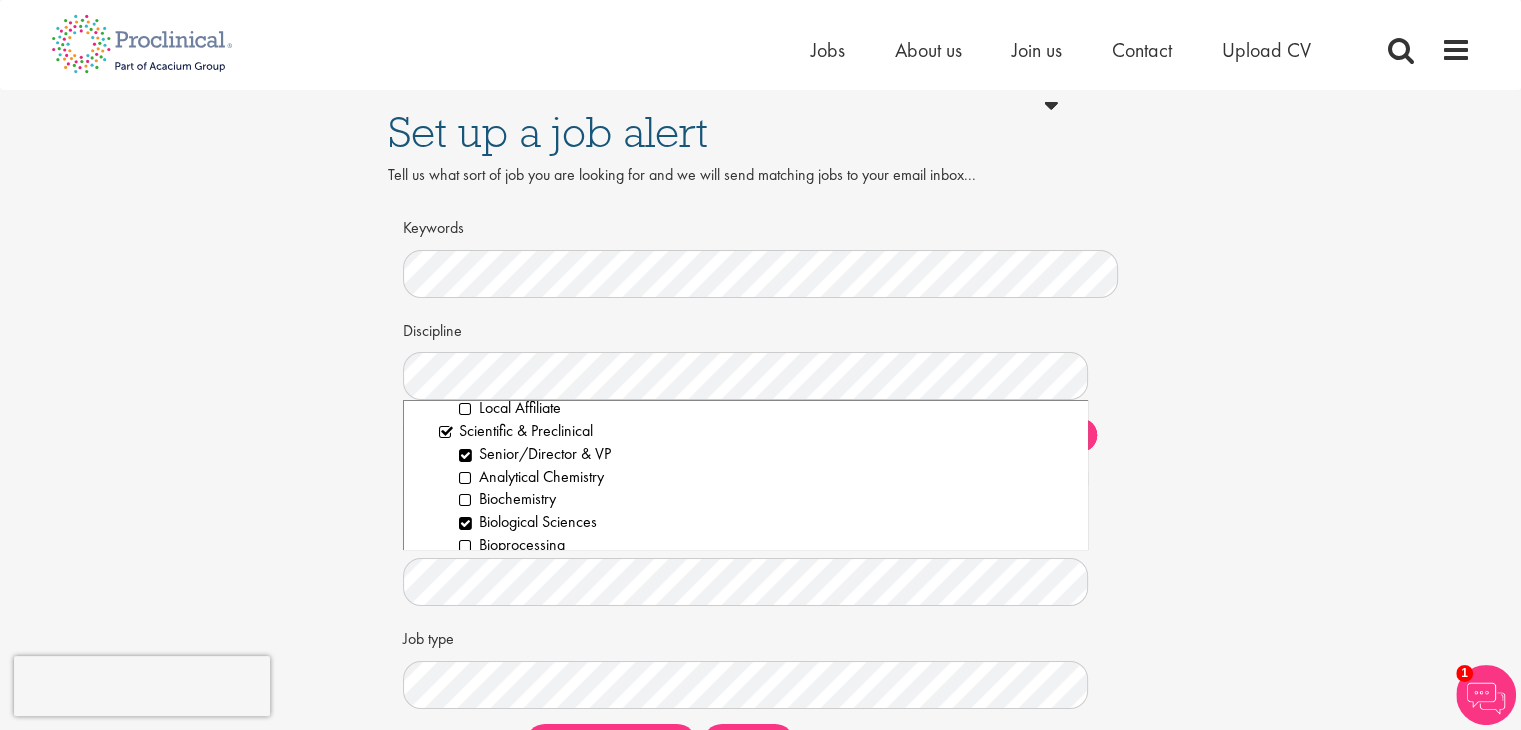 click on "Set up a job alert
Tell us what sort of job you are looking for and we will send matching jobs to your email inbox...
Keywords
Discipline
Clear
All Computer Science Data Science  Recruitment Consultant Biometrics Analysis Statistics Data Management Informatics Programming Business Development Partnering Investments Licensing Acqusition Sales Distribution" at bounding box center [760, 435] 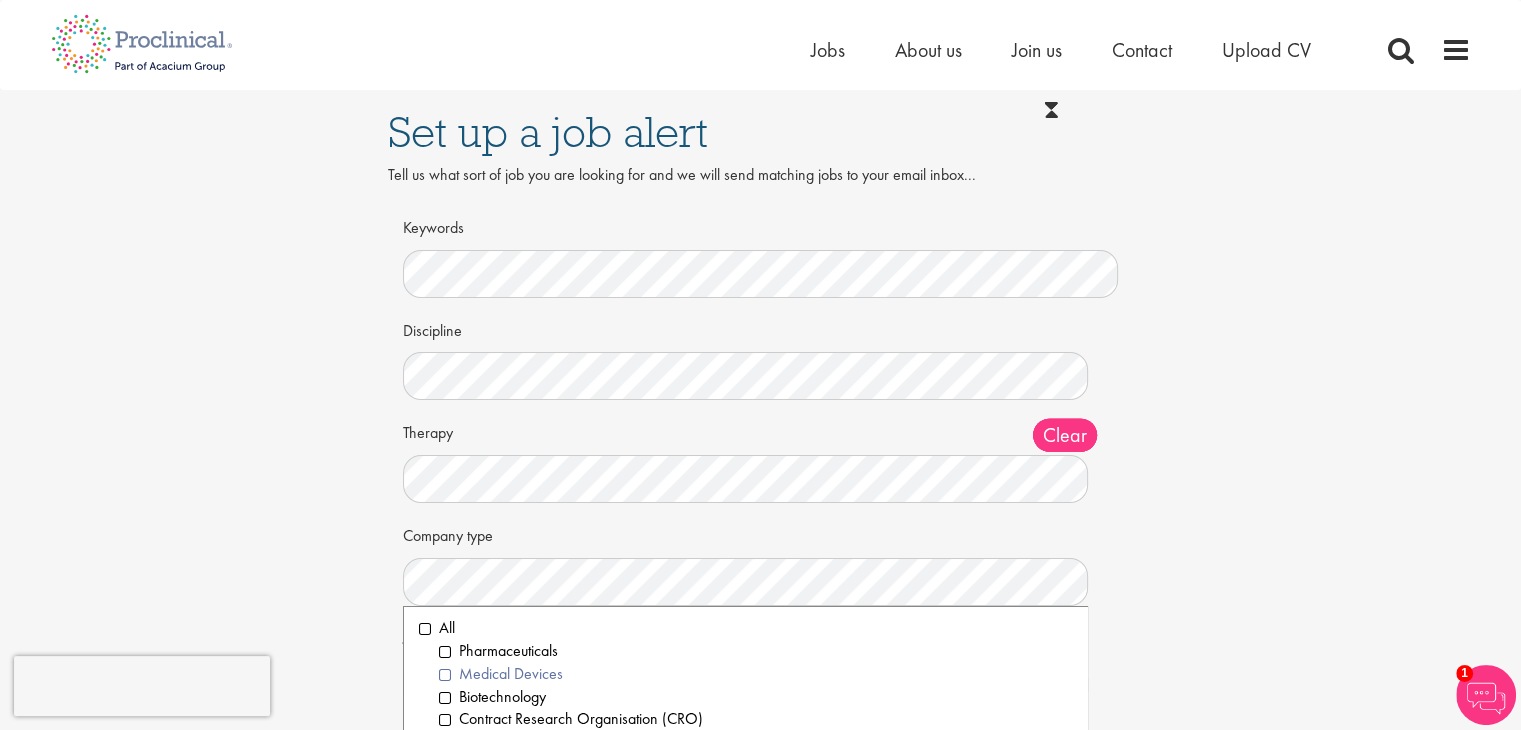 click on "Medical Devices" at bounding box center [756, 674] 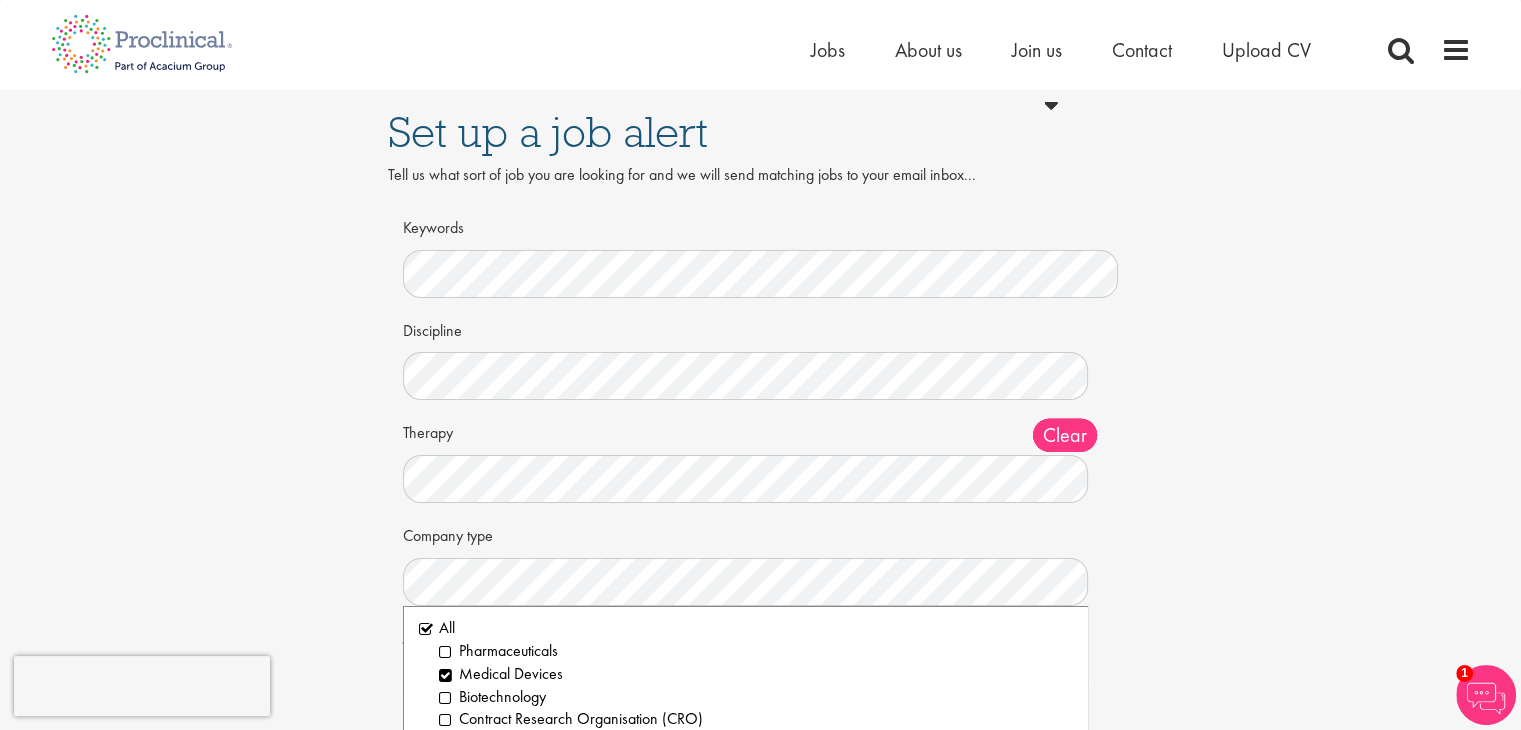 click on "Set up a job alert
Tell us what sort of job you are looking for and we will send matching jobs to your email inbox...
Keywords
Discipline
Clear
All Computer Science Data Science  Recruitment Consultant Biometrics Analysis Statistics Data Management Informatics Programming Business Development Partnering Investments Licensing Acqusition Sales Distribution" at bounding box center [760, 435] 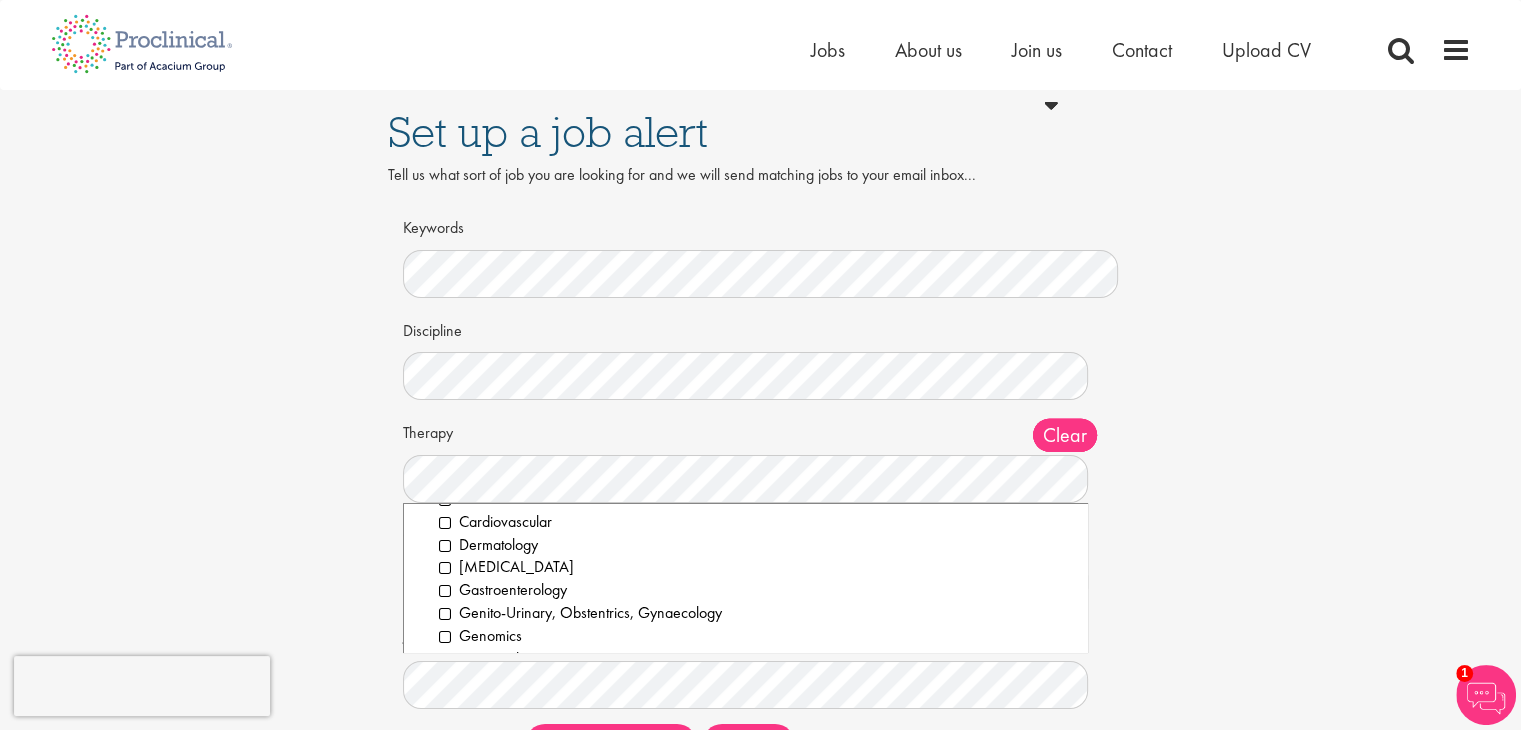 scroll, scrollTop: 76, scrollLeft: 0, axis: vertical 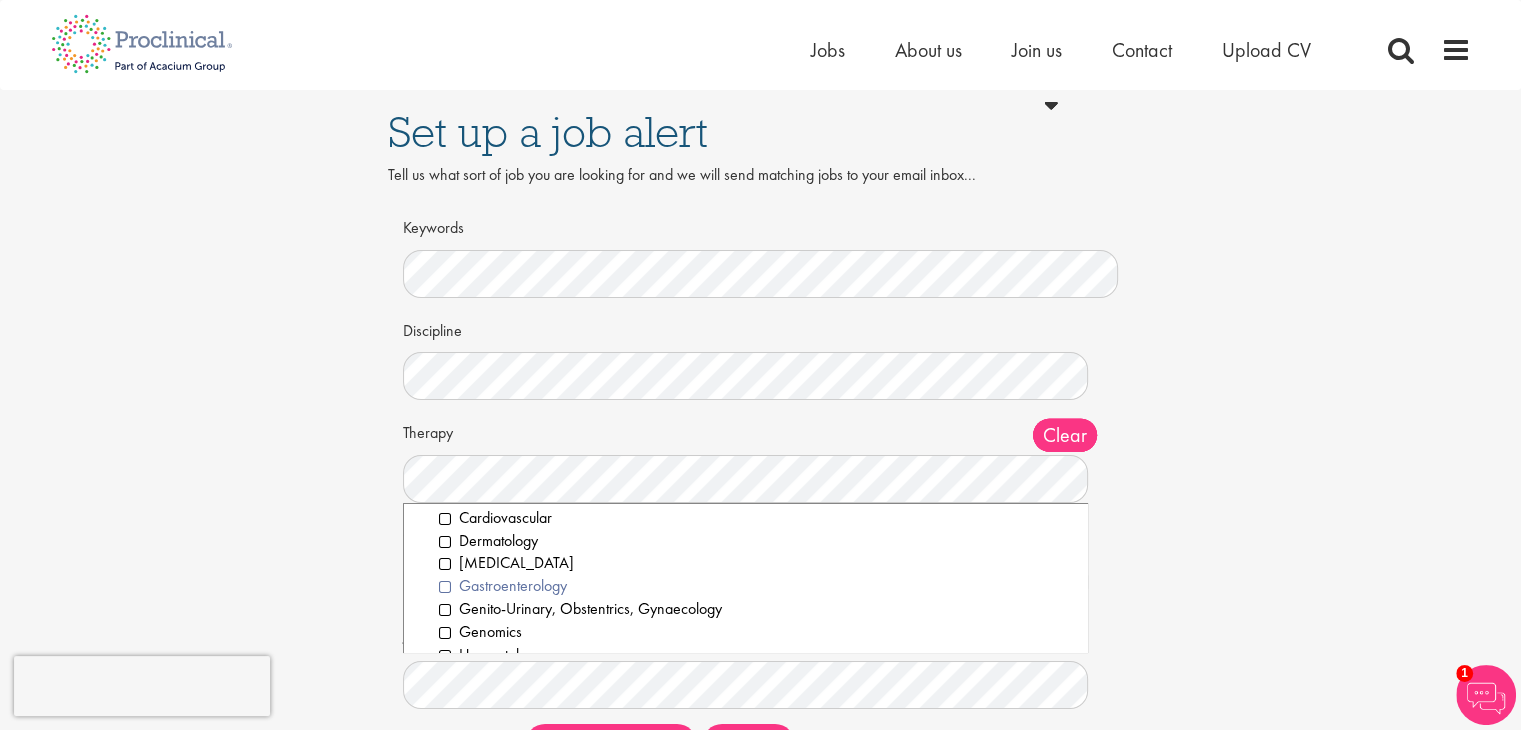 click on "Gastroenterology" at bounding box center [756, 586] 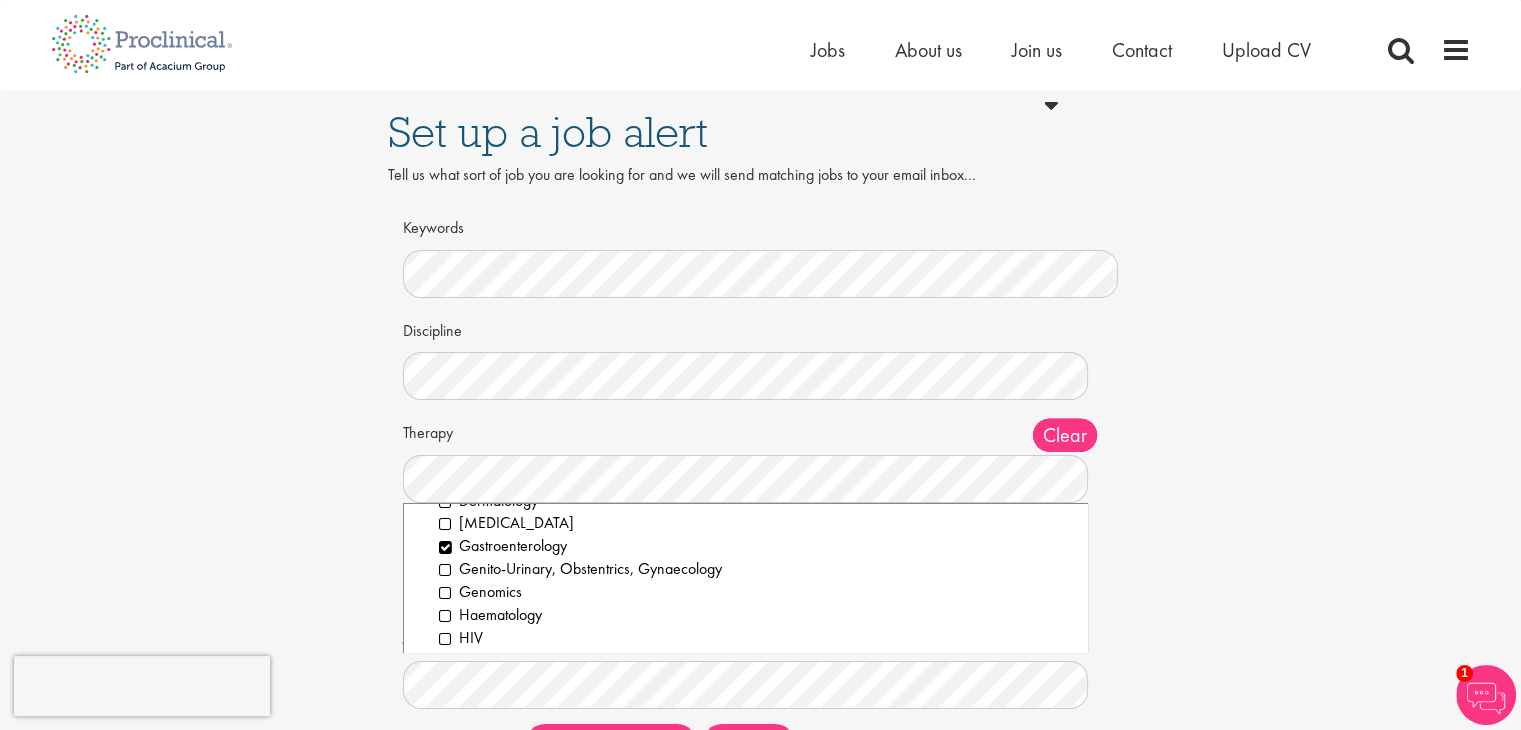 scroll, scrollTop: 156, scrollLeft: 0, axis: vertical 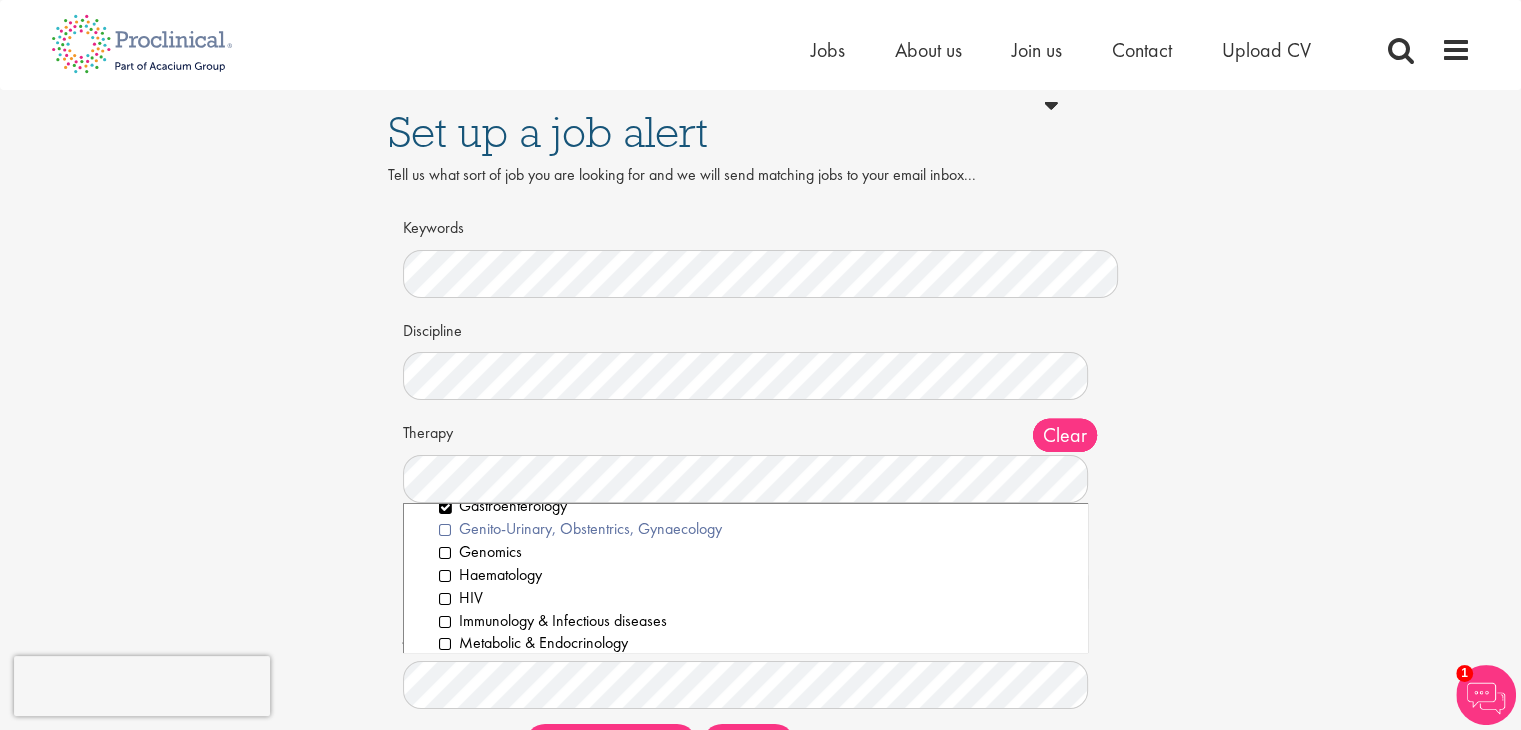 click on "Genito-Urinary, Obstentrics, Gynaecology" at bounding box center [756, 529] 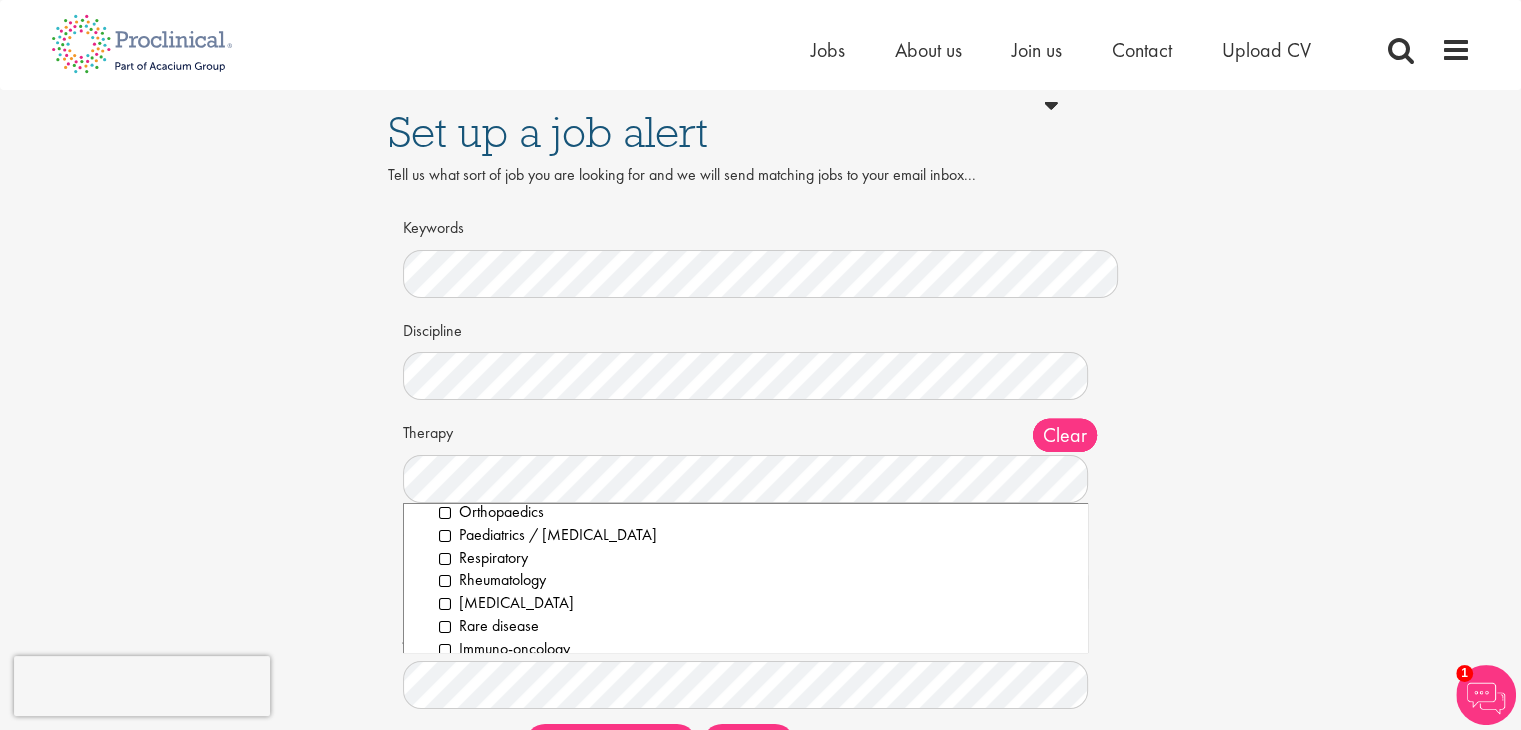 scroll, scrollTop: 396, scrollLeft: 0, axis: vertical 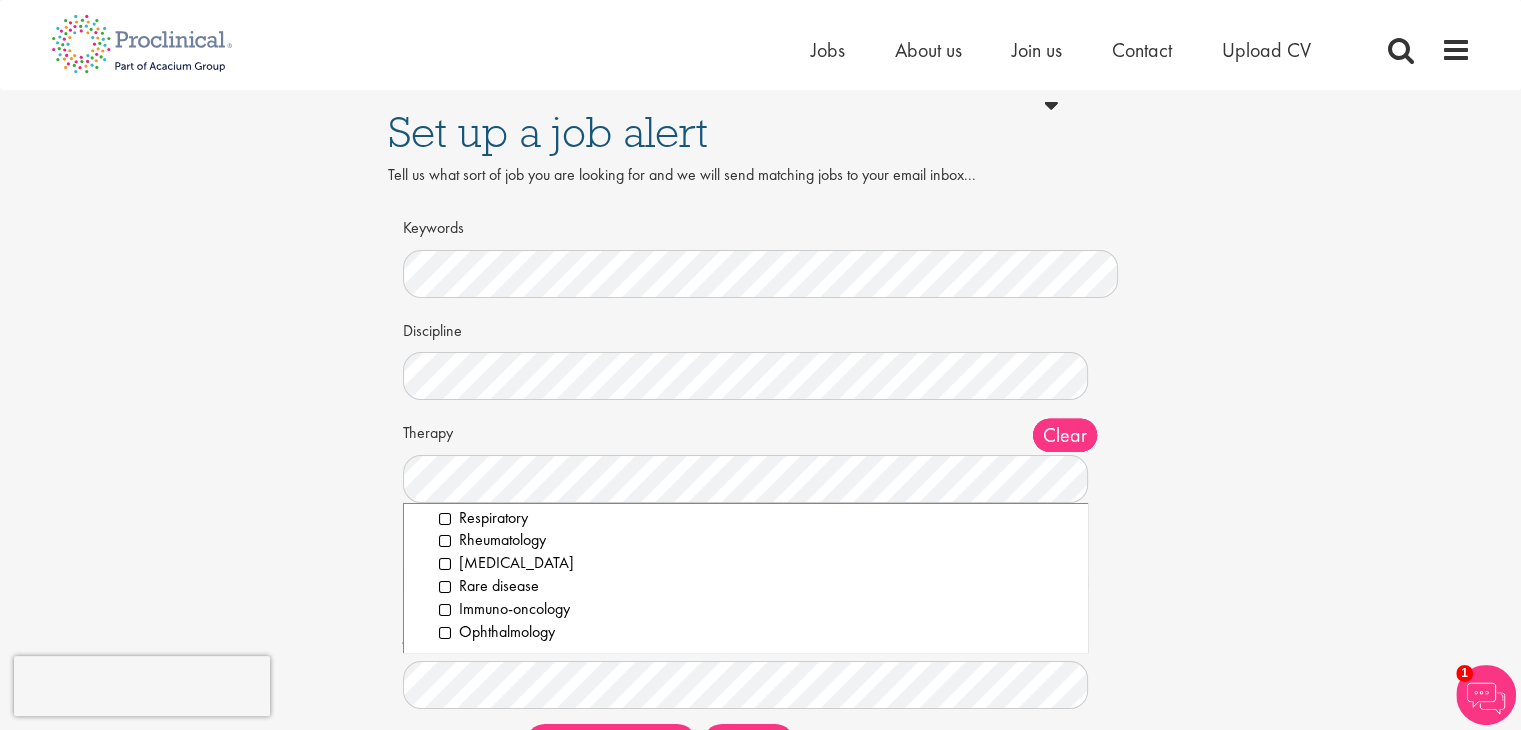 click on "Set up a job alert
Tell us what sort of job you are looking for and we will send matching jobs to your email inbox...
Keywords
Discipline
Clear
All Computer Science Data Science  Recruitment Consultant Biometrics Analysis Statistics Data Management Informatics Programming Business Development Partnering Investments Licensing Acqusition Sales Distribution" at bounding box center (760, 435) 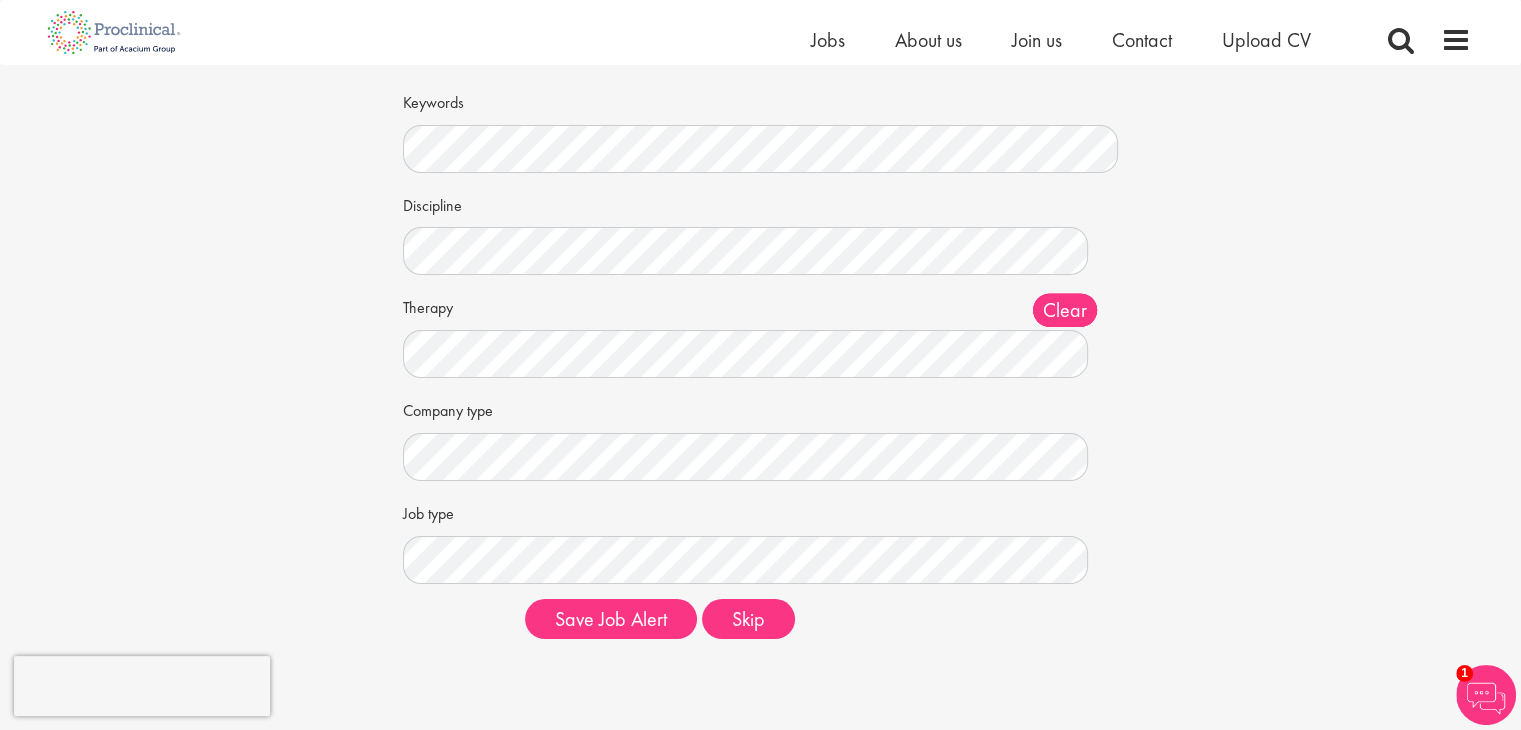 scroll, scrollTop: 102, scrollLeft: 0, axis: vertical 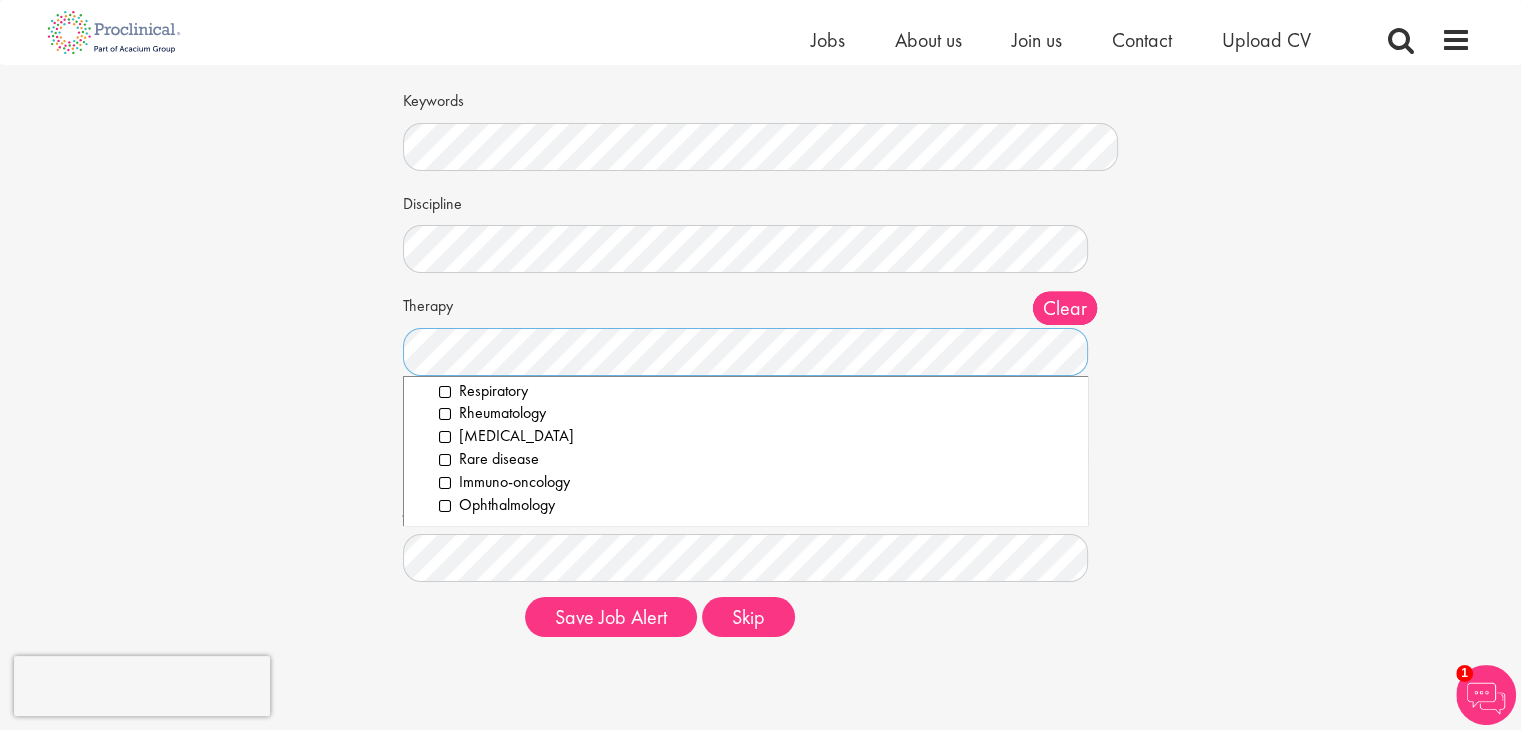click on "Set up a job alert
Tell us what sort of job you are looking for and we will send matching jobs to your email inbox...
Keywords
Discipline
Clear
All Computer Science Data Science  Recruitment Consultant Biometrics Analysis Statistics Data Management Informatics Programming Business Development Partnering Investments Licensing Acqusition Sales Distribution" at bounding box center (760, 308) 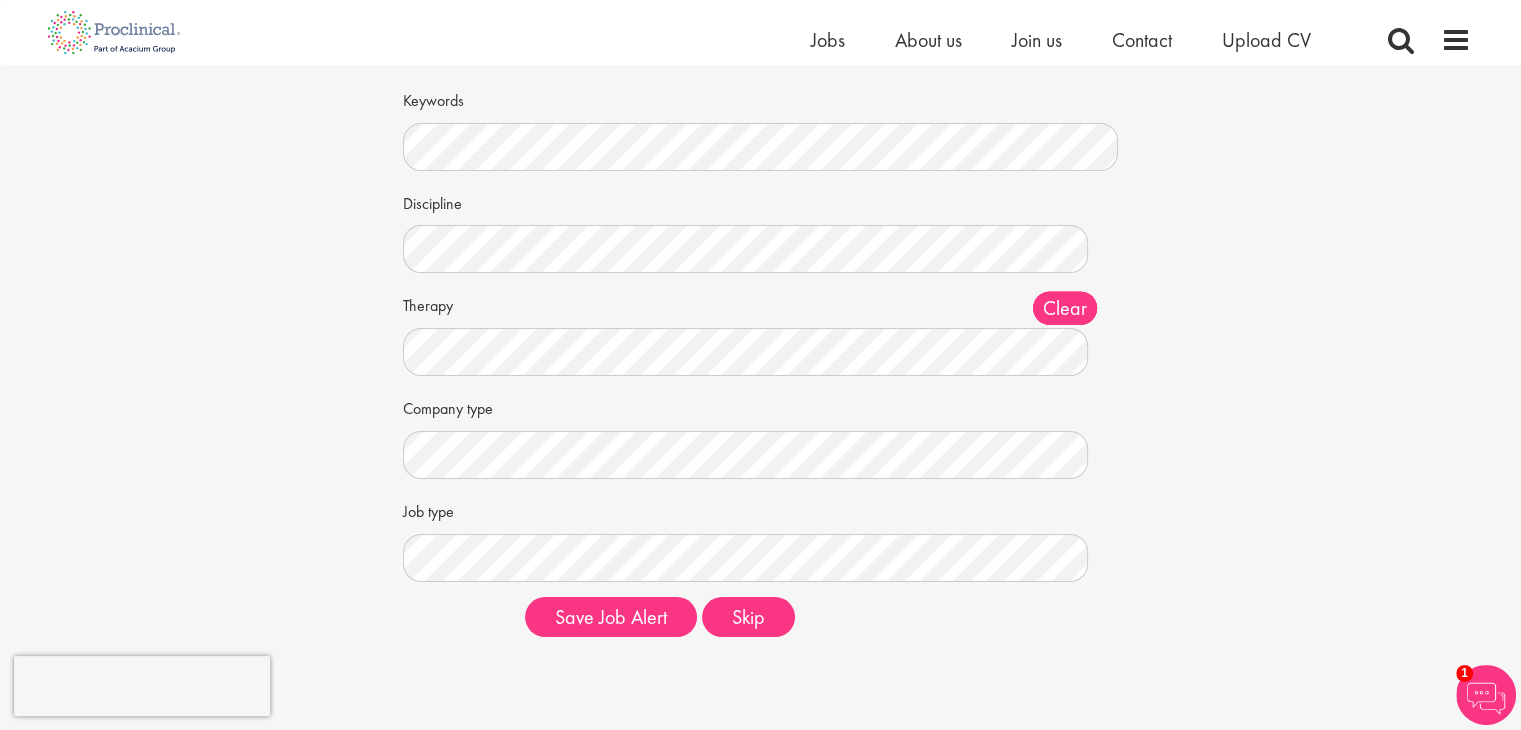 click on "Set up a job alert
Tell us what sort of job you are looking for and we will send matching jobs to your email inbox...
Keywords
Discipline
Clear
All Computer Science Data Science  Recruitment Consultant Biometrics Analysis Statistics Data Management Informatics Programming Business Development Partnering Investments Licensing Acqusition Sales Distribution" at bounding box center [760, 308] 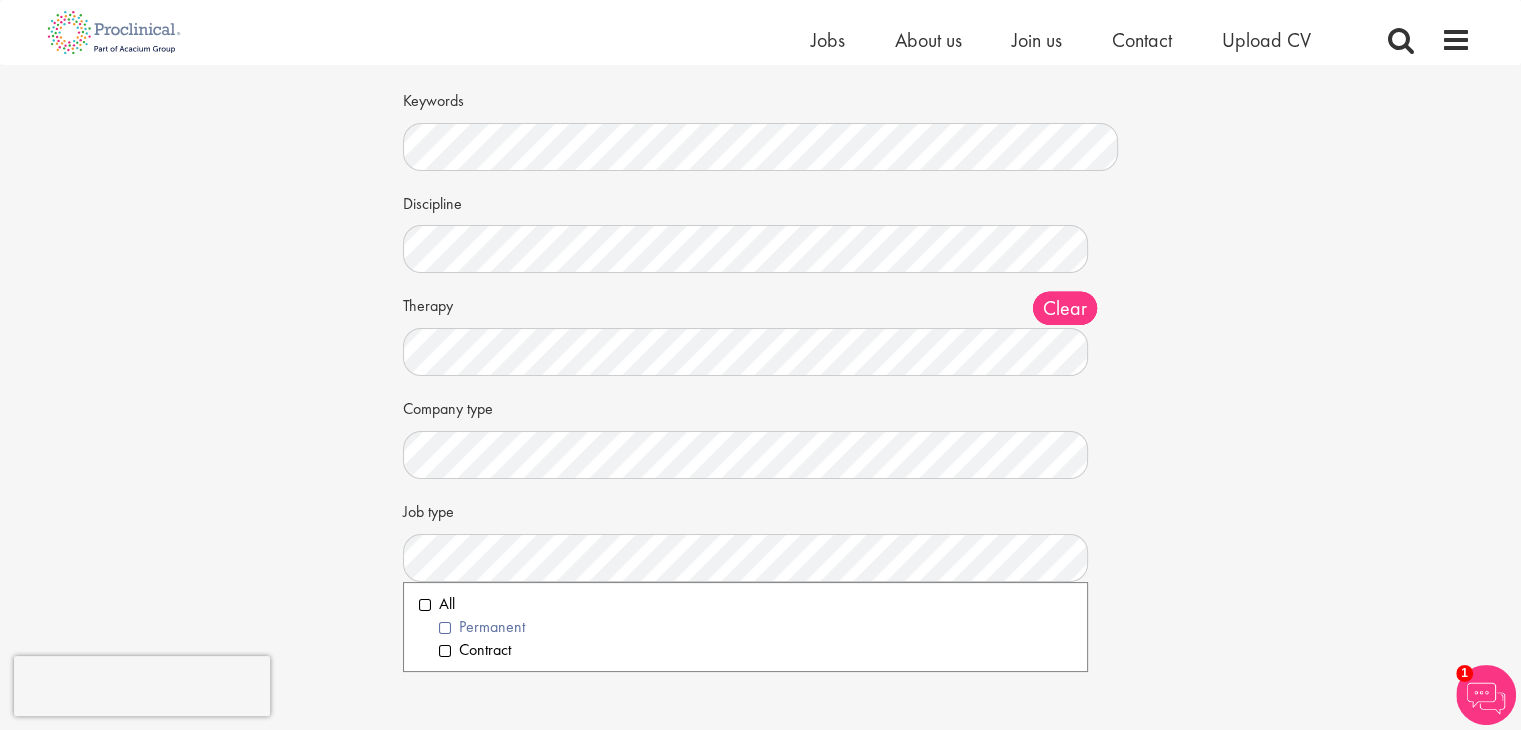 click on "Permanent" at bounding box center [756, 627] 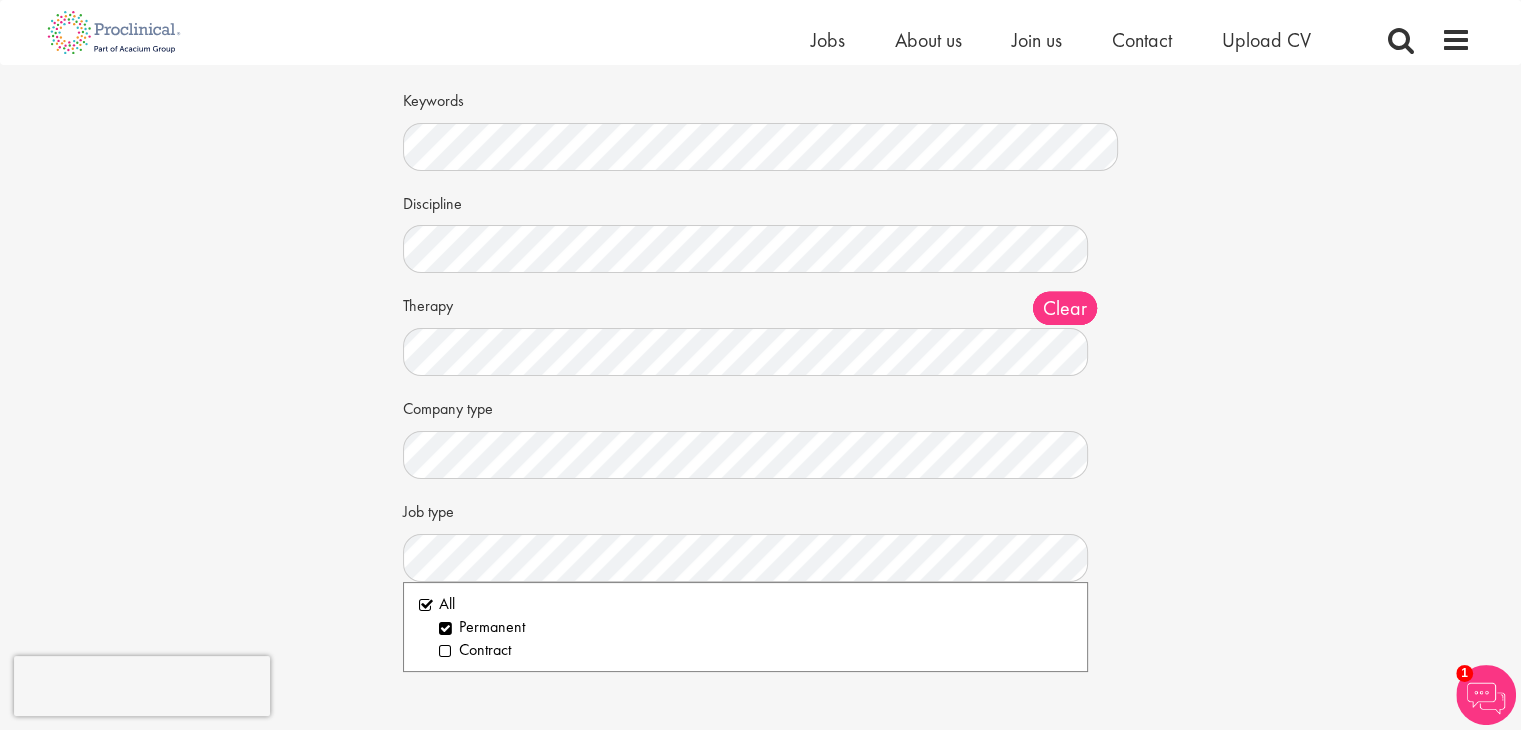 click on "Set up a job alert
Tell us what sort of job you are looking for and we will send matching jobs to your email inbox...
Keywords
Discipline
Clear
All Computer Science Data Science  Recruitment Consultant Biometrics Analysis Statistics Data Management Informatics Programming Business Development Partnering Investments Licensing Acqusition Sales Distribution" at bounding box center [760, 308] 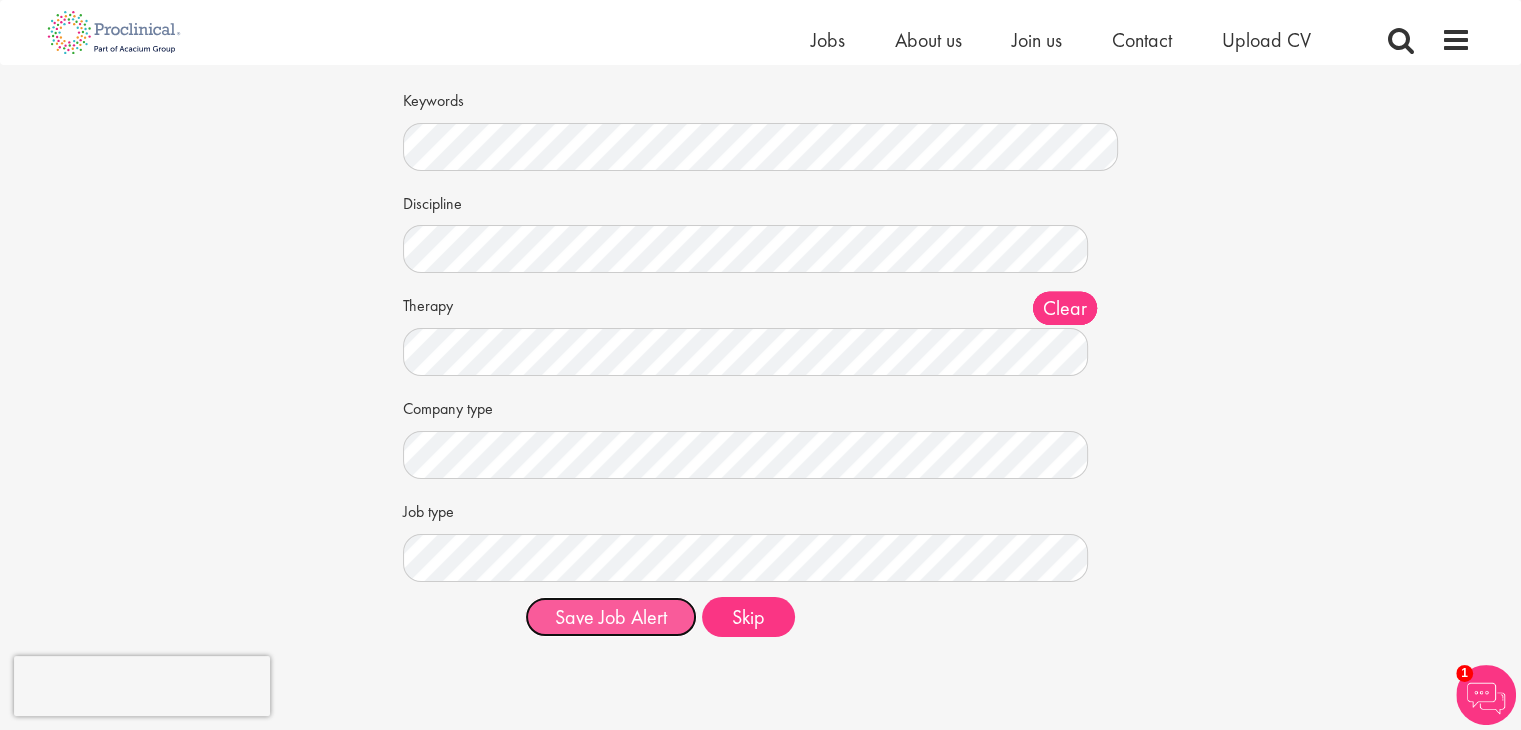click on "Save Job Alert" at bounding box center (611, 617) 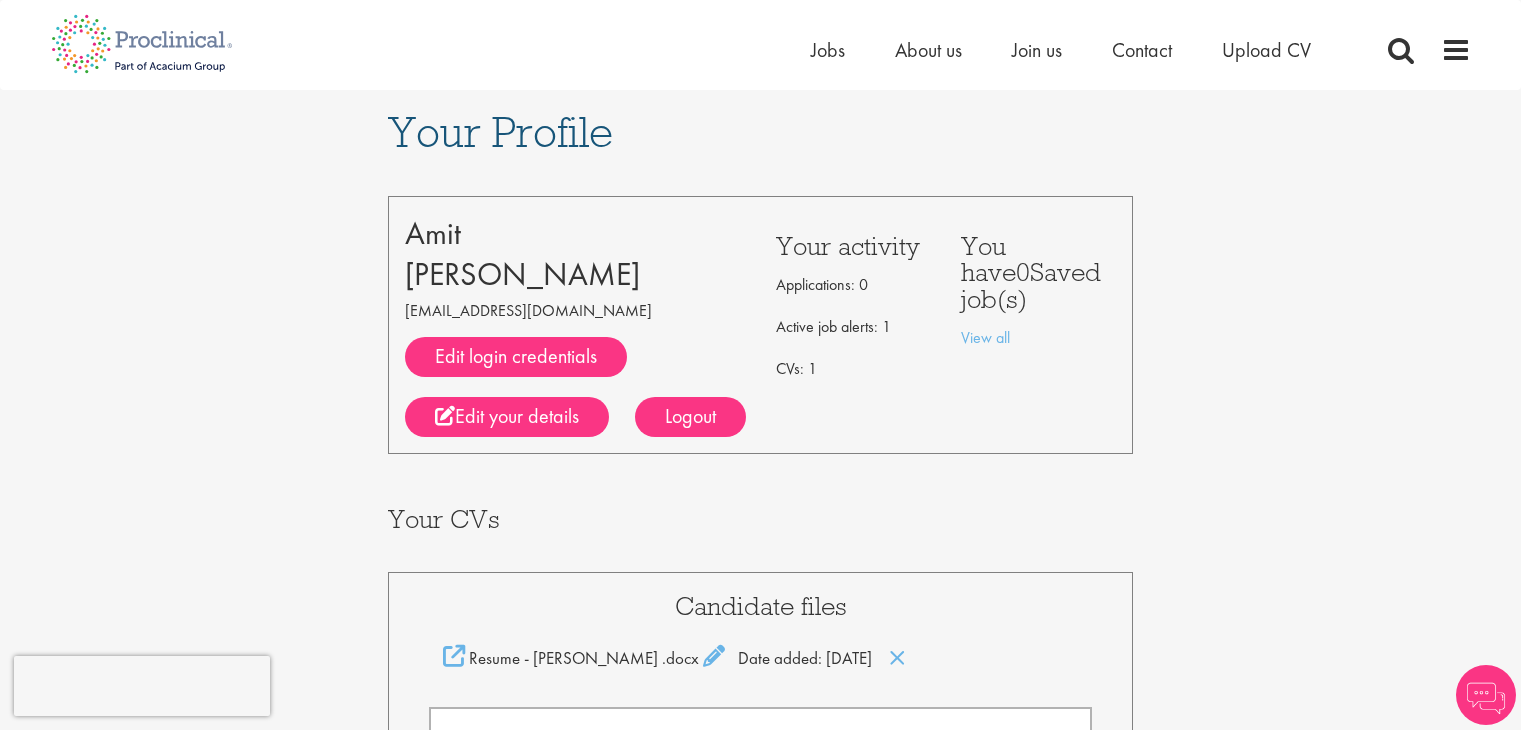 scroll, scrollTop: 0, scrollLeft: 0, axis: both 